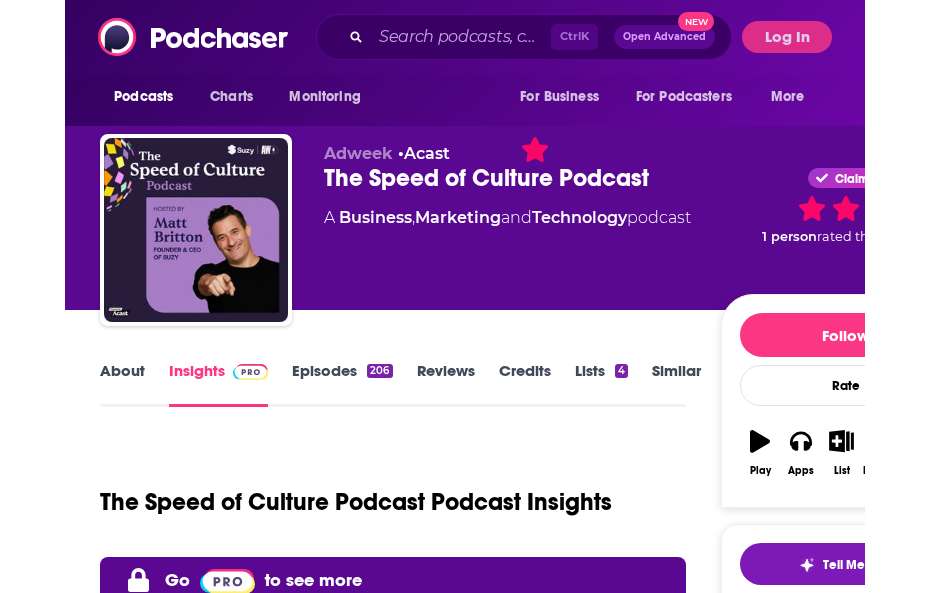 scroll, scrollTop: 0, scrollLeft: 0, axis: both 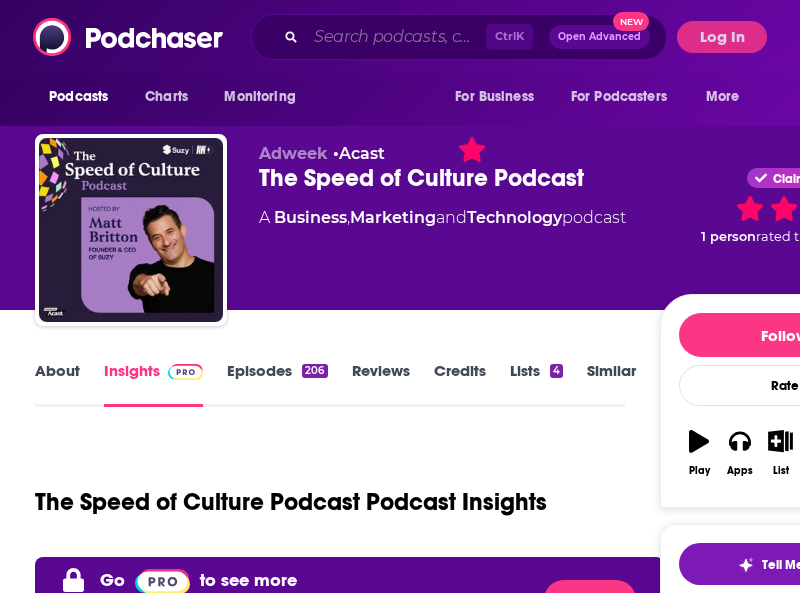 click at bounding box center (396, 37) 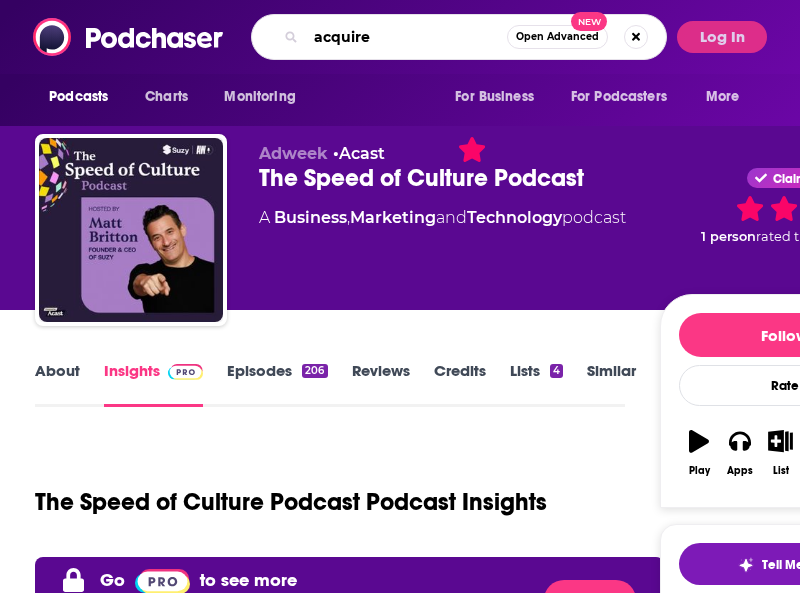 type on "acquired" 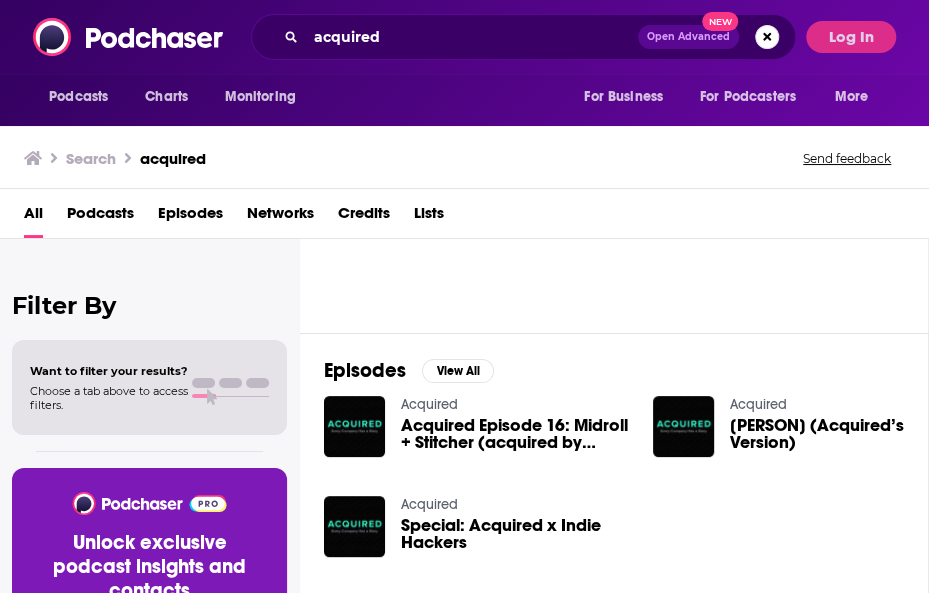 scroll, scrollTop: 0, scrollLeft: 0, axis: both 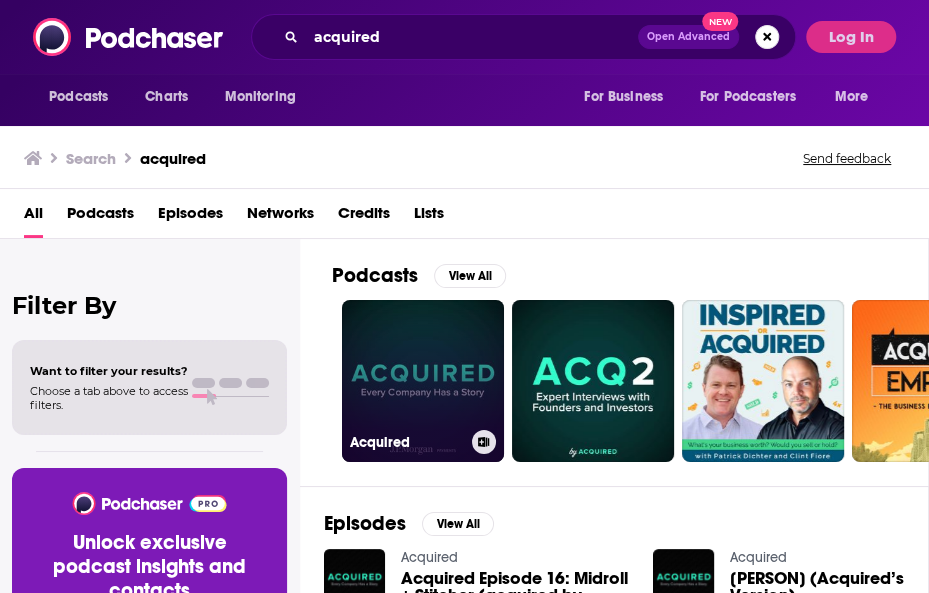 click on "Acquired" at bounding box center (423, 381) 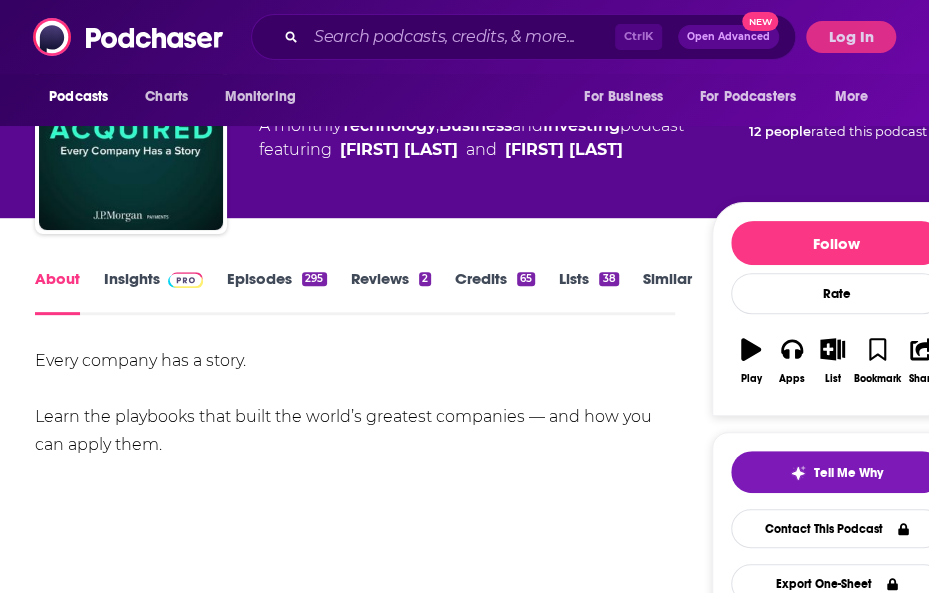 scroll, scrollTop: 94, scrollLeft: 0, axis: vertical 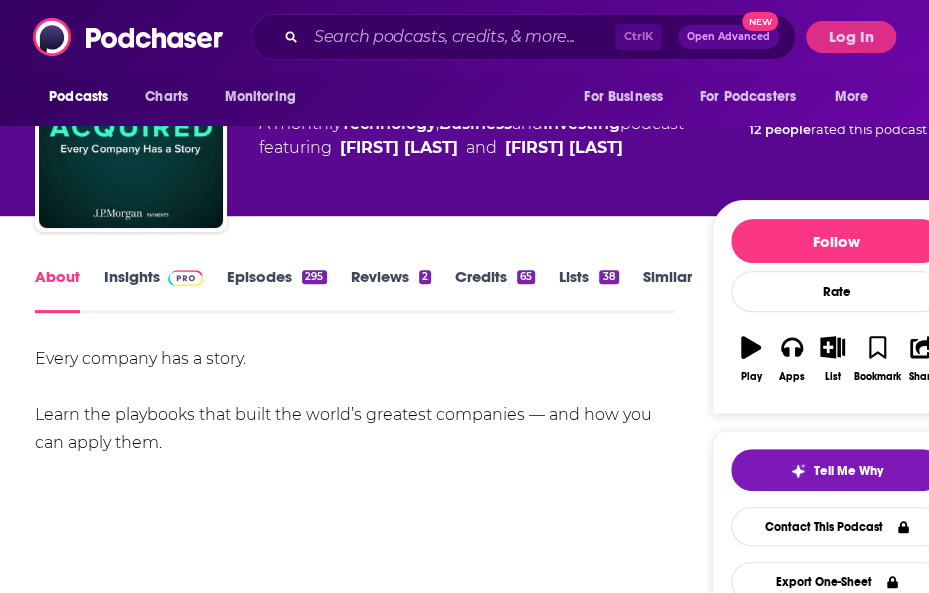 click on "Every company has a story.
Learn the playbooks that built the world’s greatest companies — and how you can apply them." at bounding box center (354, 401) 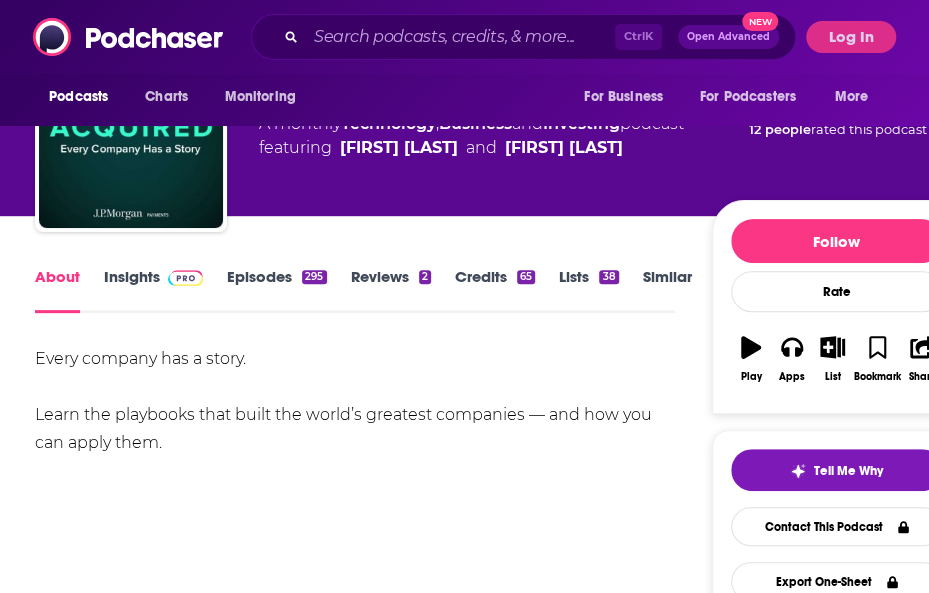 scroll, scrollTop: 0, scrollLeft: 0, axis: both 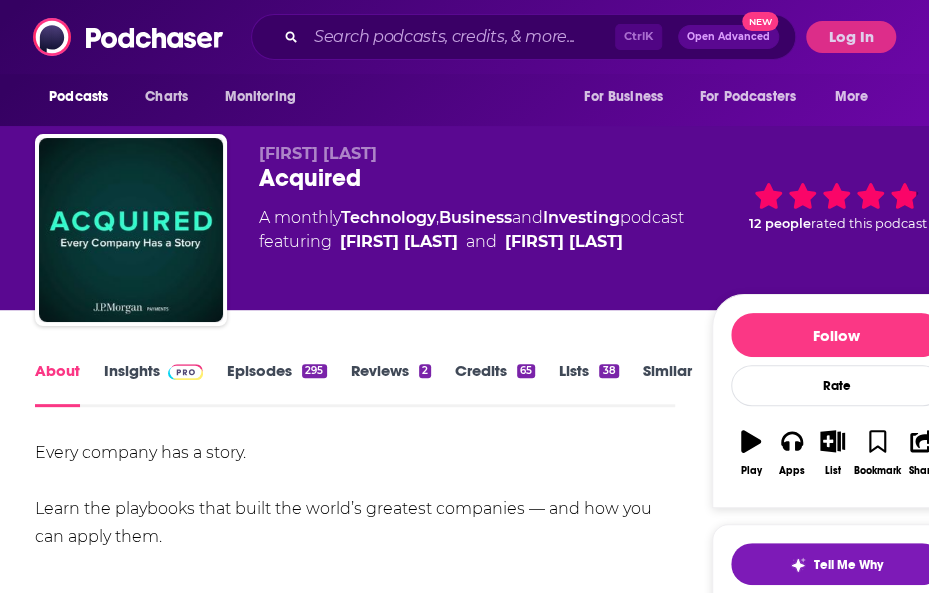 click on "About Insights Episodes 295 Reviews 2 Credits 65 Lists 38 Similar Every company has a story.
Learn the playbooks that built the world’s greatest companies — and how you can apply them. Show More Creators & Guests 65 View All Add Creators Host [FIRST] [LAST] 295 episodes Host [FIRST] [LAST] 295 episodes Guest [PERSON] 1 episode Guest [FIRST] [LAST] 1 episode Add Creators Recent Episodes View All The [PERSON] Interview [MONTH] [DAY]th, [YEAR] Google [MONTH] [DAY]th, [YEAR] The [PERSON] Interview [MONTH] [DAY]th, [YEAR] View All Episodes Best Episodes View All Berkshire Hathaway Part I 3 [MONTH] [DAY]st, [YEAR] Mars Inc. (the chocolate story) 2 [MONTH] [DAY]th, [YEAR] Visa 2 [MONTH] [DAY]th, [YEAR] View Best Episodes Podcast Reviews [USERNAME] I am subscribed to dozens of podcasts so I tend to skip over a lot of episodes of most and only listen to ones that seem like they will be good. The exception is Acquired. I have never skipped an episode as they are always amazing, insightful, and full of cool info. [MONTH] [DAY]th, [YEAR] 1 [USERNAME] [DURATION] ago 0" at bounding box center [354, 1922] 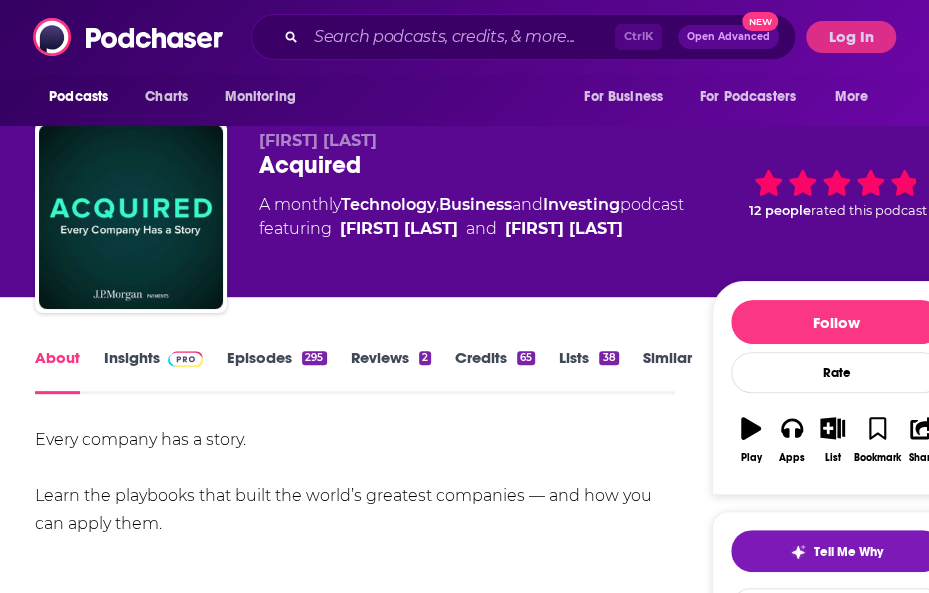 scroll, scrollTop: 9, scrollLeft: 0, axis: vertical 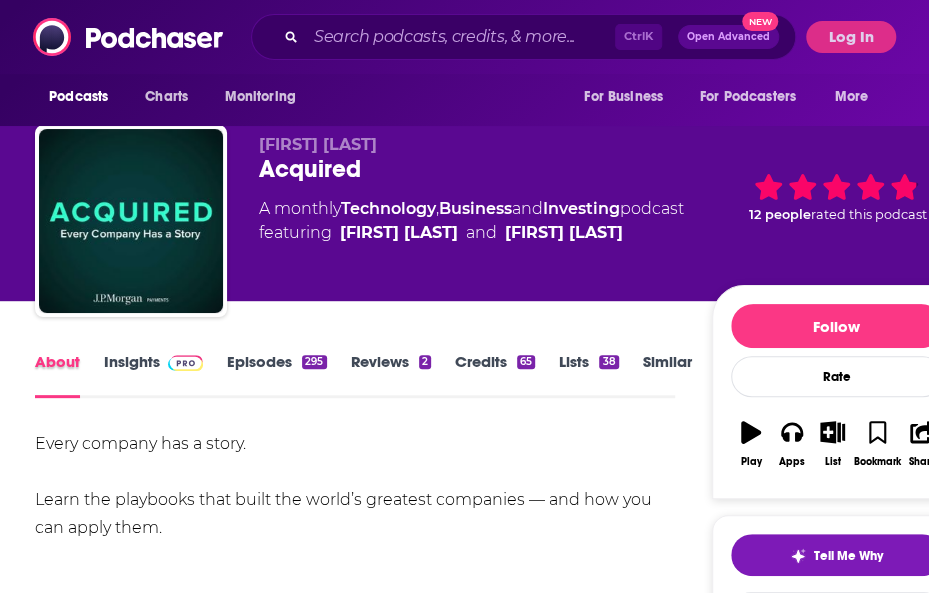 click on "About" at bounding box center [69, 375] 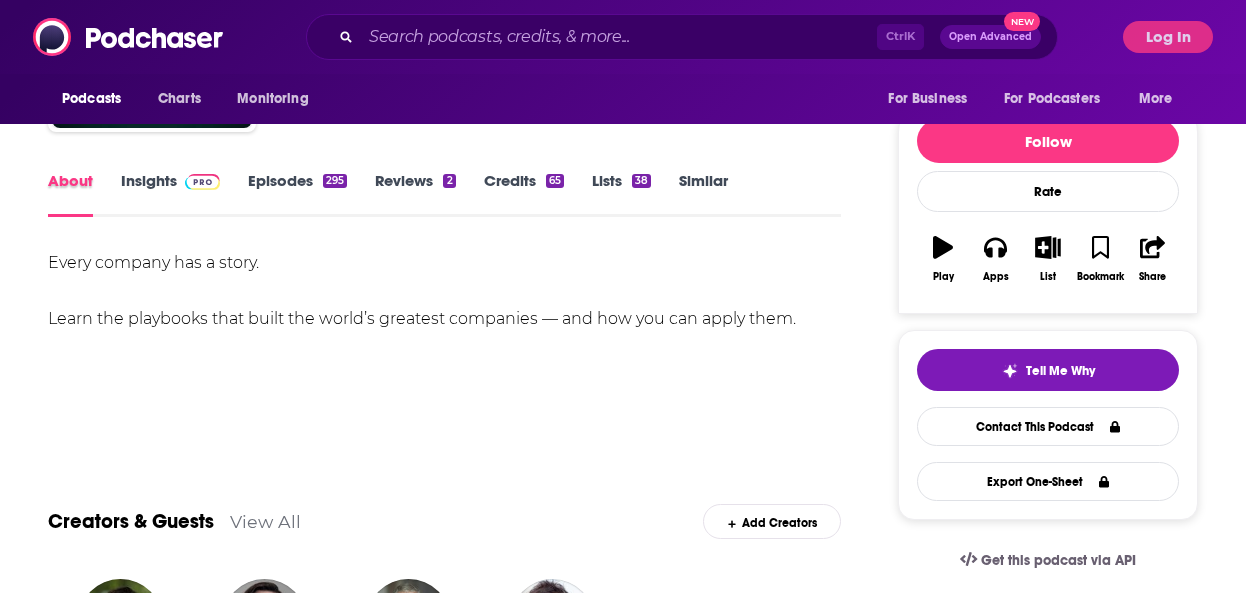 scroll, scrollTop: 0, scrollLeft: 0, axis: both 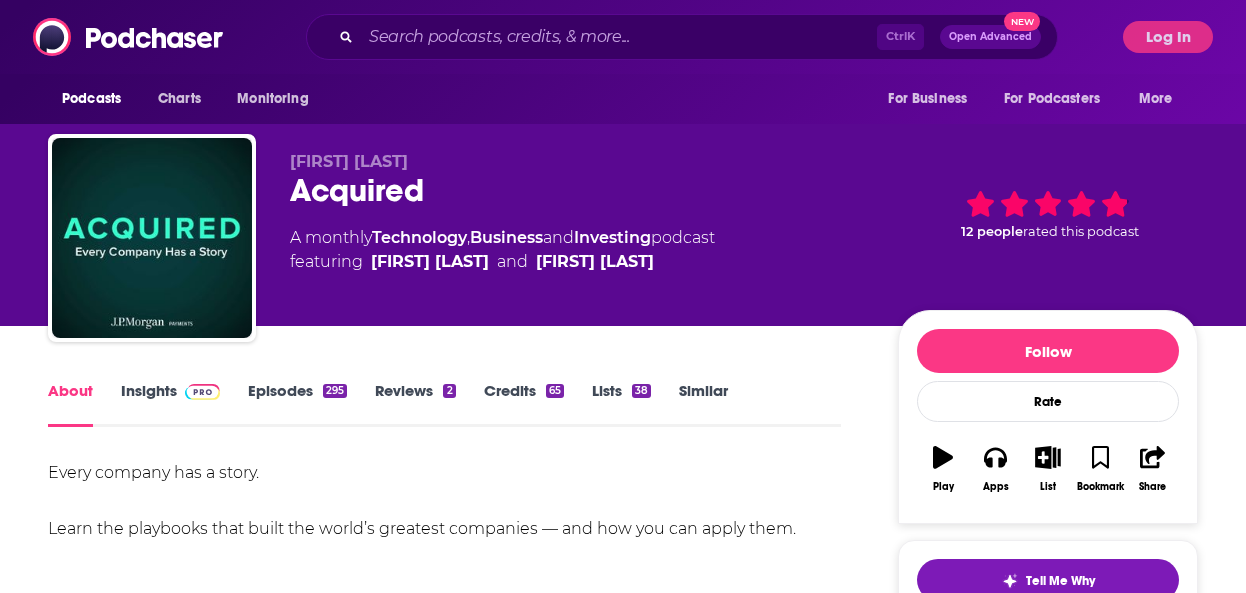 click on "Insights" at bounding box center [170, 404] 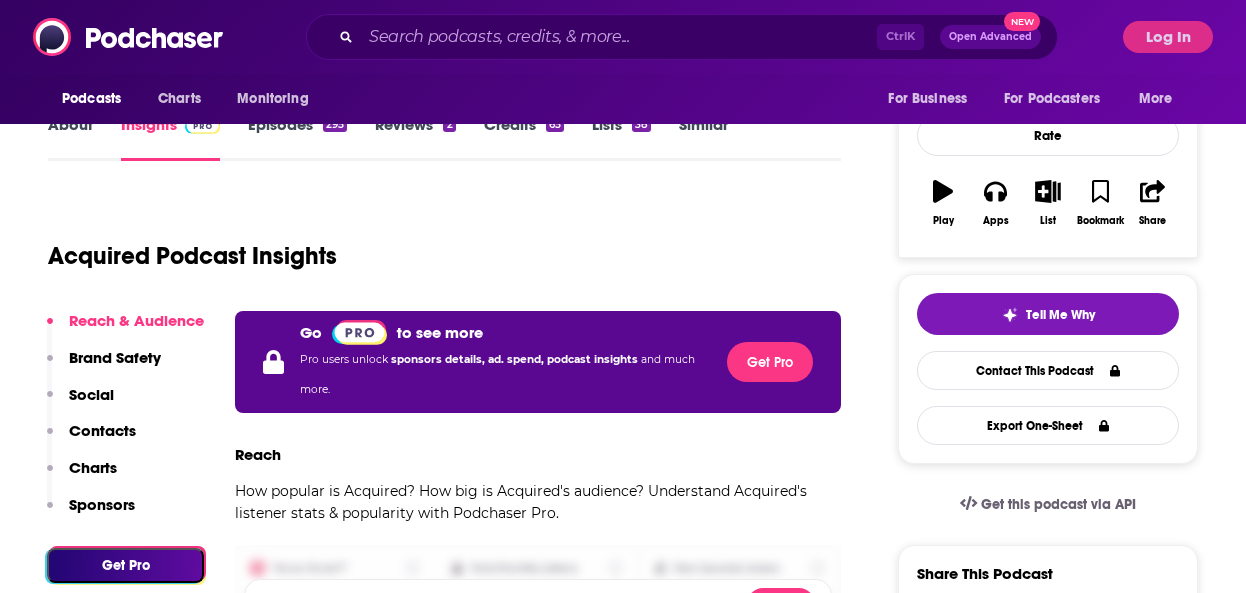 scroll, scrollTop: 0, scrollLeft: 0, axis: both 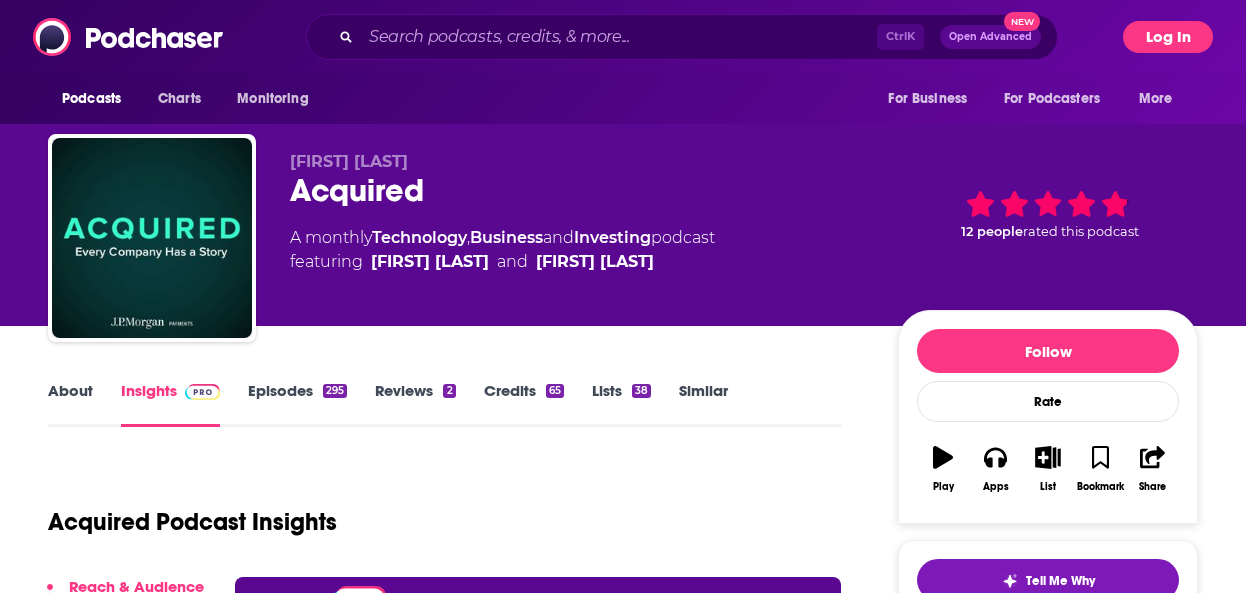 click on "Log In" at bounding box center [1168, 37] 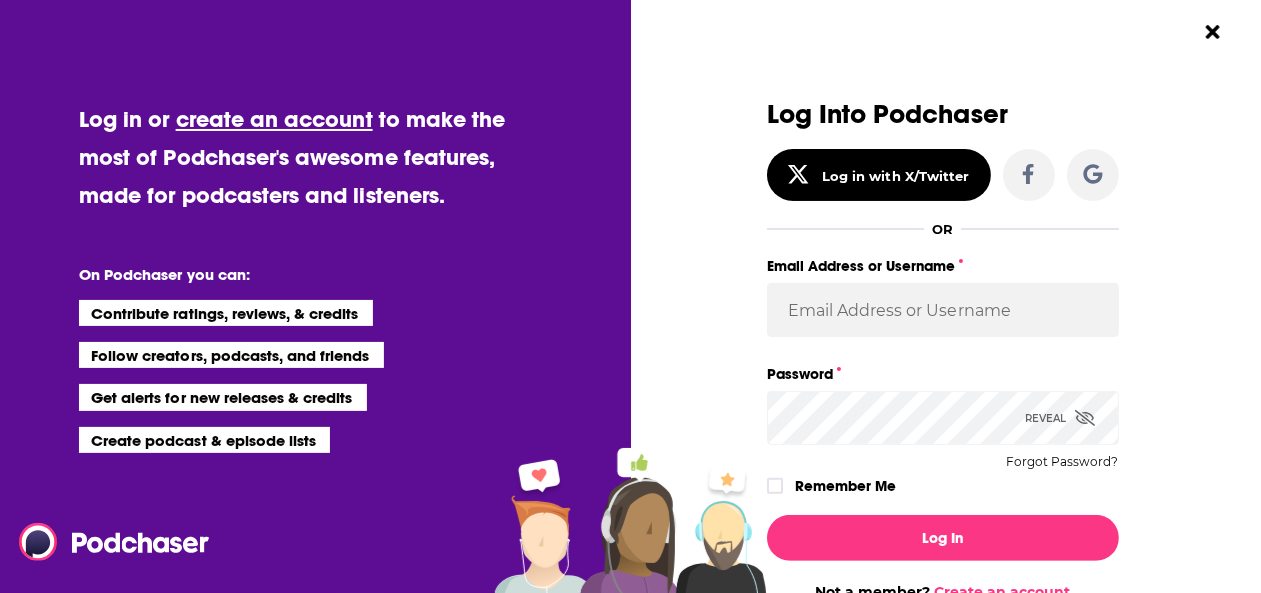type 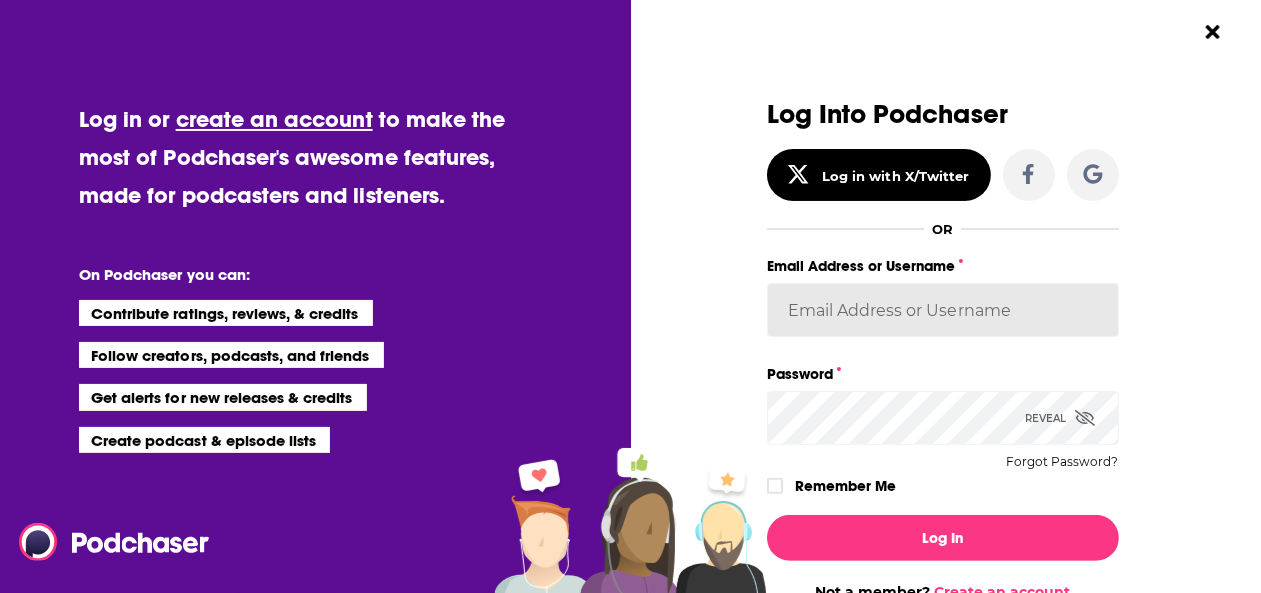 type on "[EMAIL]" 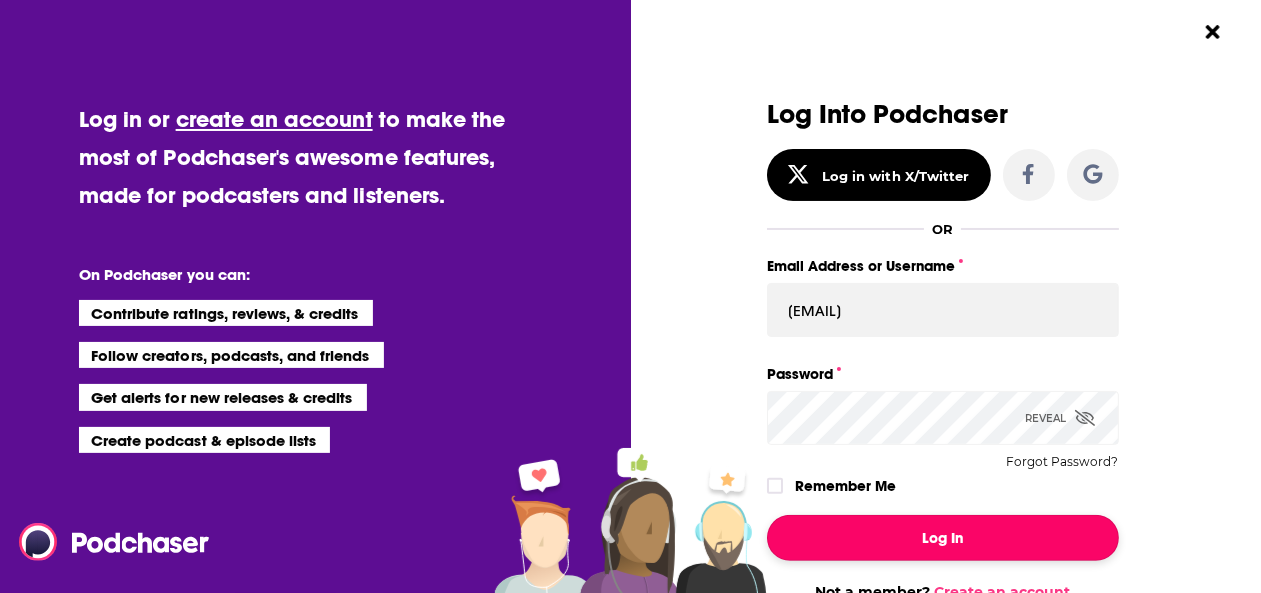 click on "Log In" at bounding box center [943, 538] 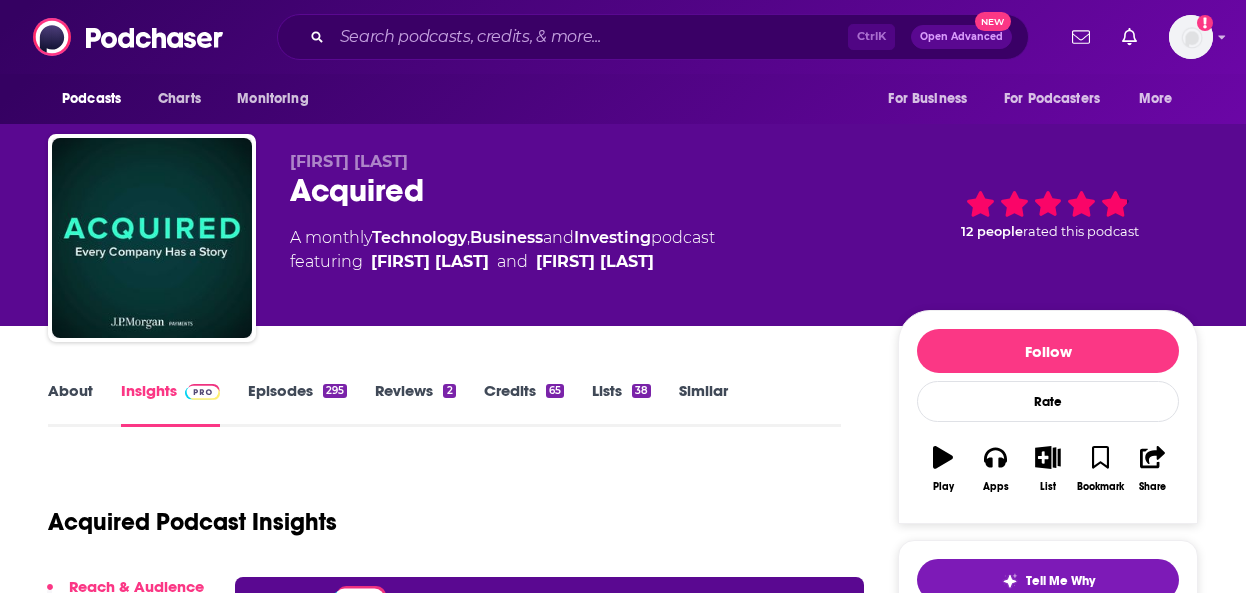 click on "About Insights Episodes 295 Reviews 2 Credits 65 Lists 38 Similar" at bounding box center (444, 402) 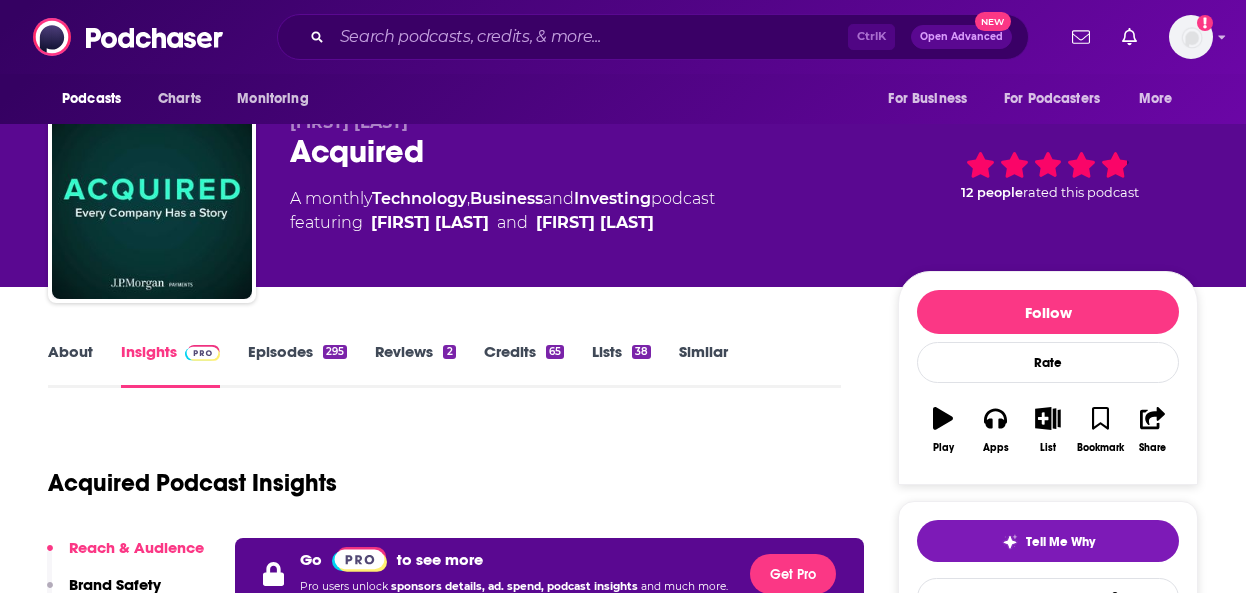 scroll, scrollTop: 0, scrollLeft: 0, axis: both 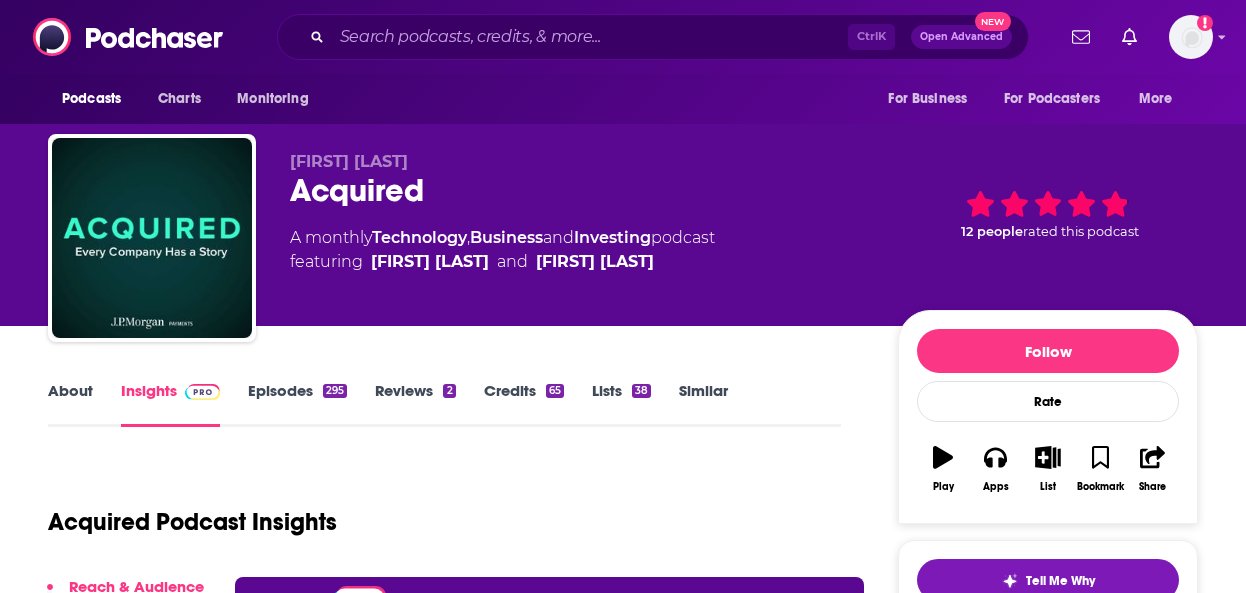 click on "Insights" at bounding box center [170, 404] 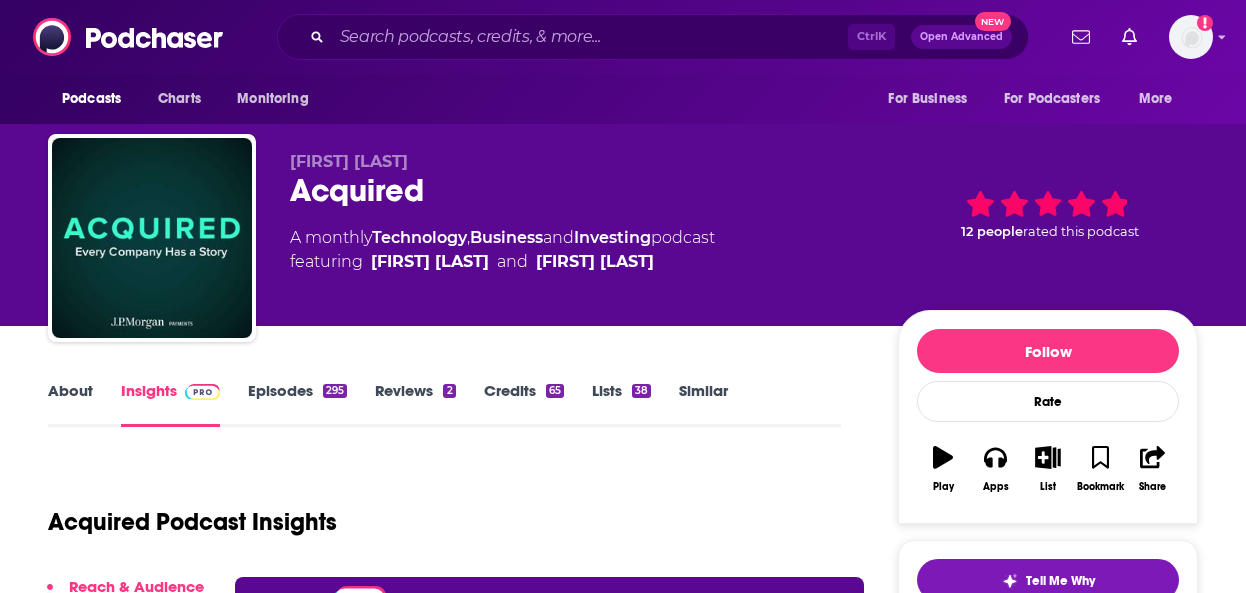 click on "About" at bounding box center (70, 404) 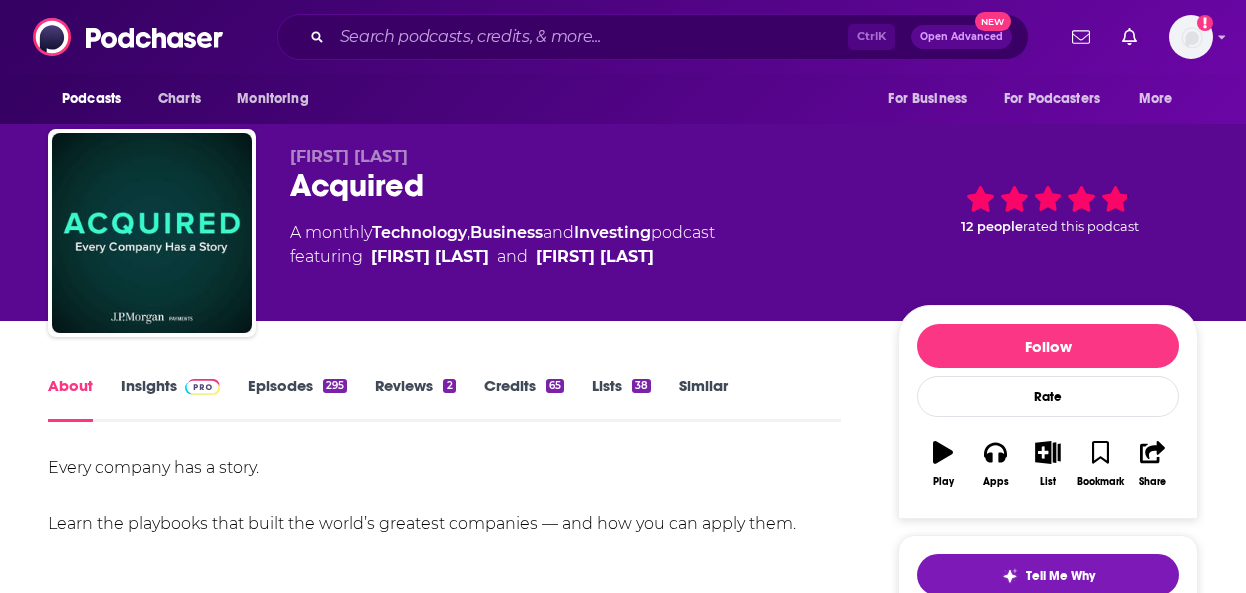 scroll, scrollTop: 0, scrollLeft: 0, axis: both 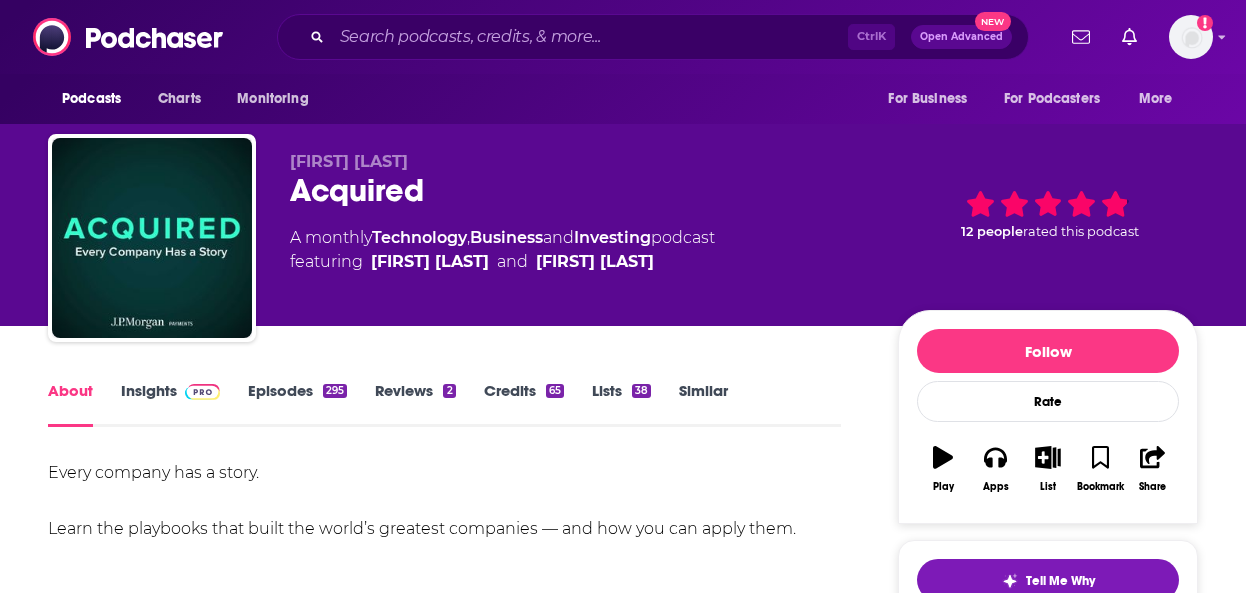 click on "Insights" at bounding box center [170, 404] 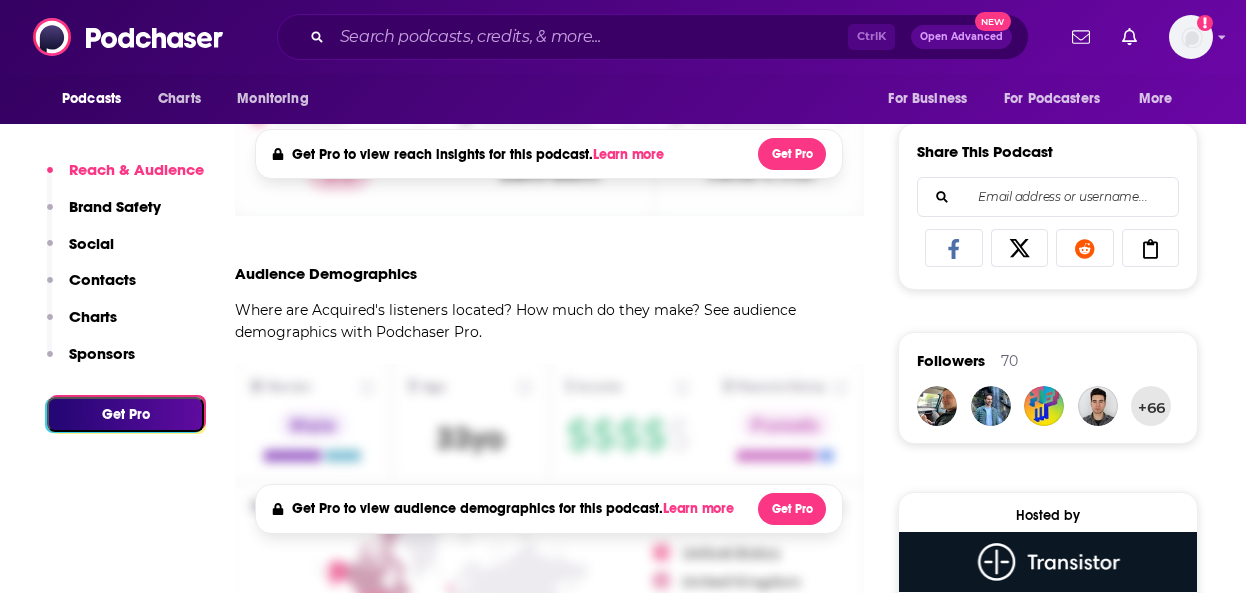 scroll, scrollTop: 689, scrollLeft: 0, axis: vertical 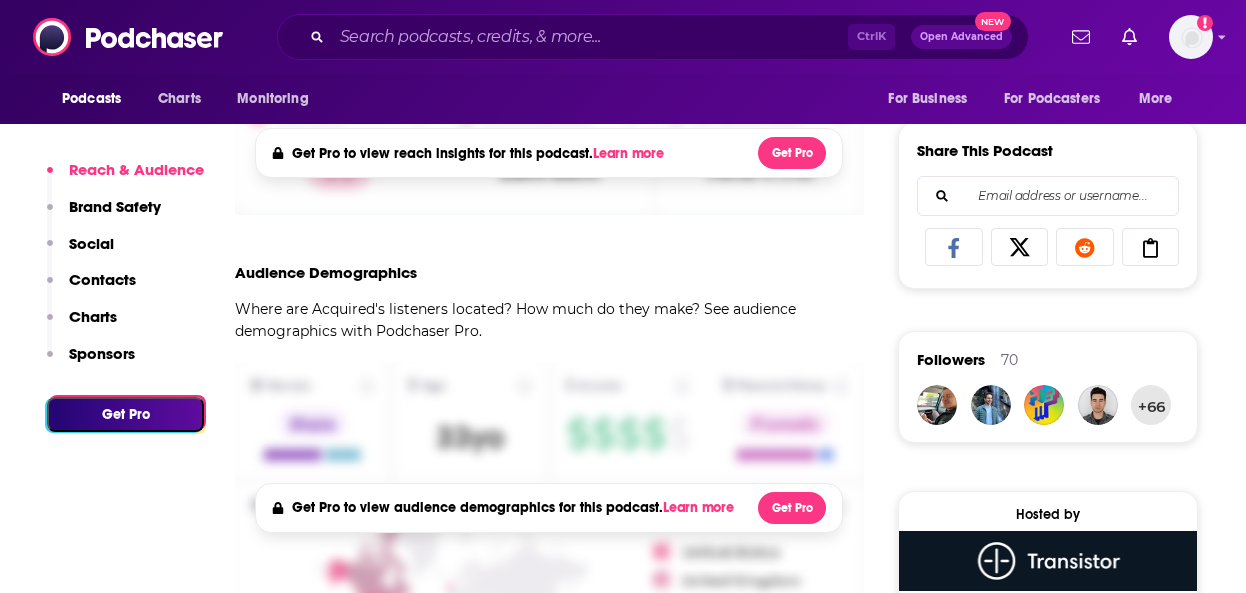 click on "About Insights Episodes 295 Reviews 2 Credits 65 Lists 38 Similar Acquired Podcast Insights Reach & Audience Brand Safety Social Contacts Charts Sponsors Get Pro Go to see more Pro users unlock sponsors details, ad. spend, podcast insights and much more. Get Pro Reach How popular is Acquired? How big is Acquired's audience? Understand Acquired's listener stats & popularity with Podchaser Pro. Get Pro to view reach insights for this podcast. Learn more Get Pro Audience Demographics Where are Acquired's listeners located? How much do they make? See audience demographics with Podchaser Pro. Get Pro to view audience demographics for this podcast. Learn more Get Pro Brand Safety & Suitability Does Acquired contain explicit material? Is it suitable for kids or only some audiences? See brand safety information with Podchaser Pro. Get Pro to view brand safety scores for this podcast. Learn more Get Pro Socials Learn more Get Pro Contact Information Learn more" at bounding box center (457, 1877) 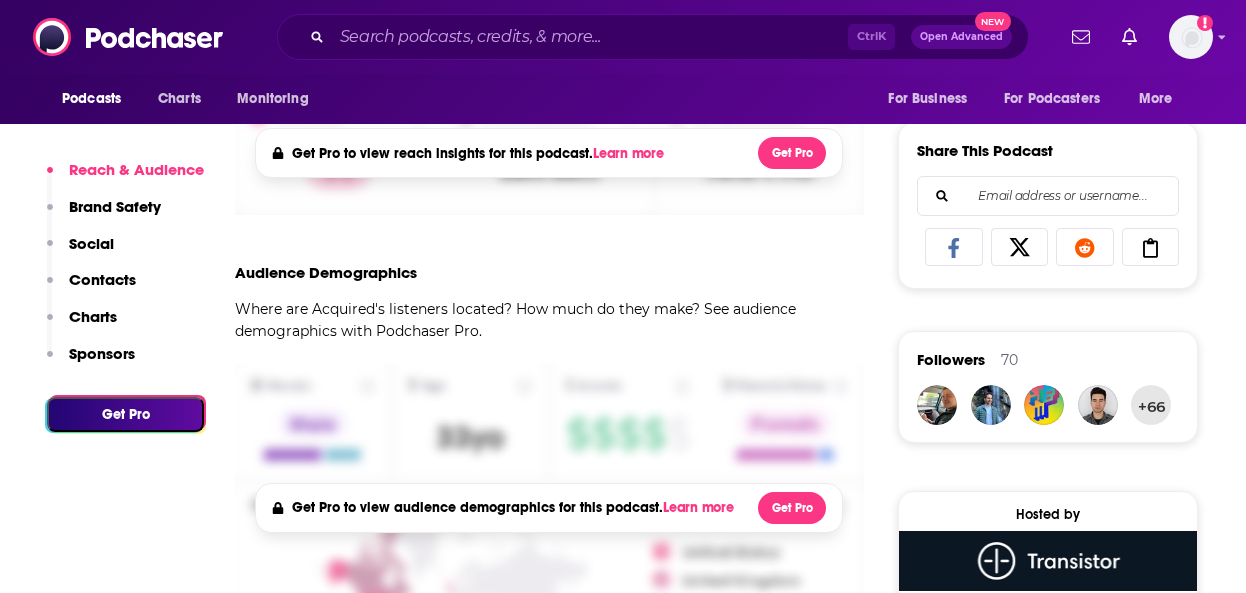 click on "About Insights Episodes 295 Reviews 2 Credits 65 Lists 38 Similar Acquired Podcast Insights Reach & Audience Brand Safety Social Contacts Charts Sponsors Get Pro Go to see more Pro users unlock sponsors details, ad. spend, podcast insights and much more. Get Pro Reach How popular is Acquired? How big is Acquired's audience? Understand Acquired's listener stats & popularity with Podchaser Pro. Get Pro to view reach insights for this podcast. Learn more Get Pro Audience Demographics Where are Acquired's listeners located? How much do they make? See audience demographics with Podchaser Pro. Get Pro to view audience demographics for this podcast. Learn more Get Pro Brand Safety & Suitability Does Acquired contain explicit material? Is it suitable for kids or only some audiences? See brand safety information with Podchaser Pro. Get Pro to view brand safety scores for this podcast. Learn more Get Pro Socials Learn more Get Pro Contact Information Learn more" at bounding box center [457, 1877] 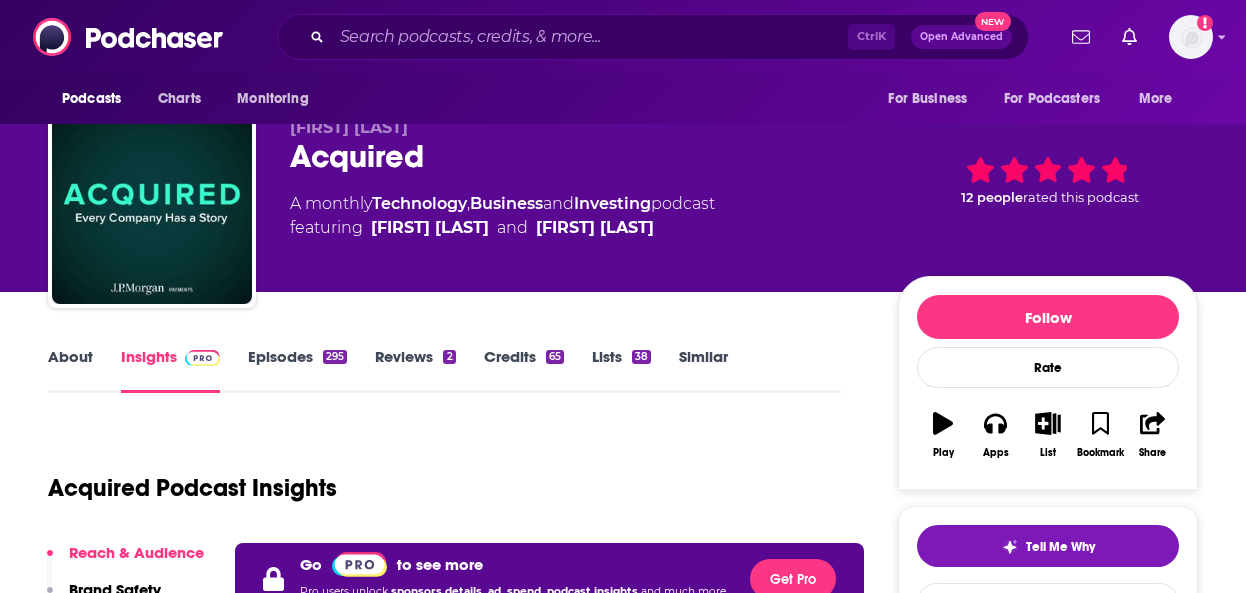 scroll, scrollTop: 0, scrollLeft: 0, axis: both 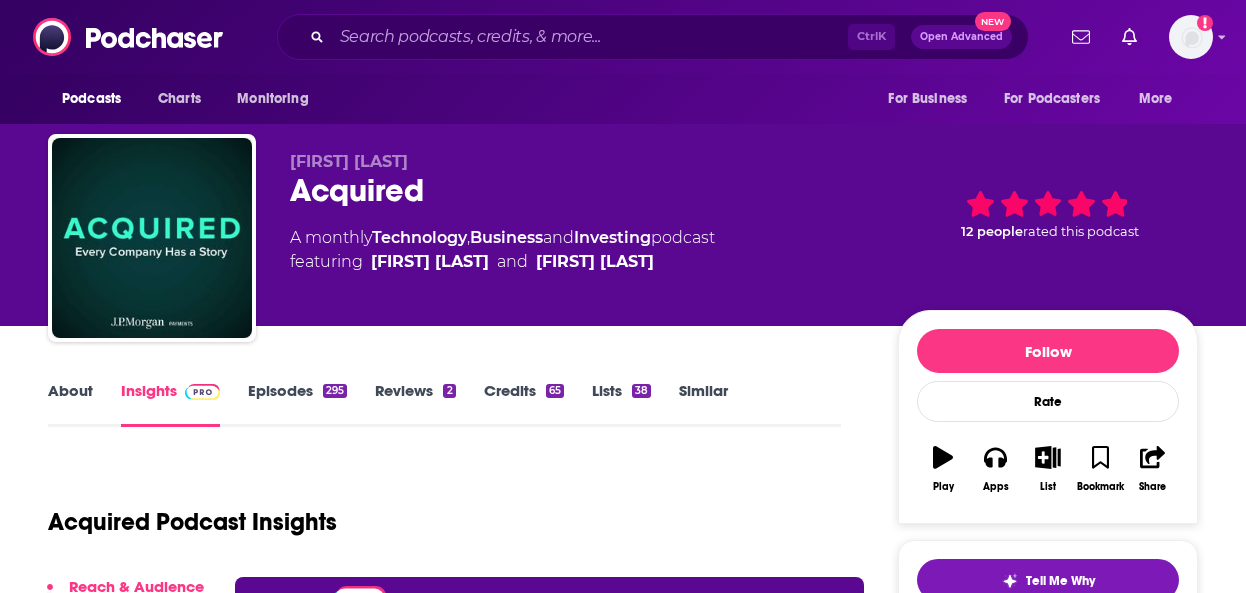 click on "Acquired" at bounding box center [578, 190] 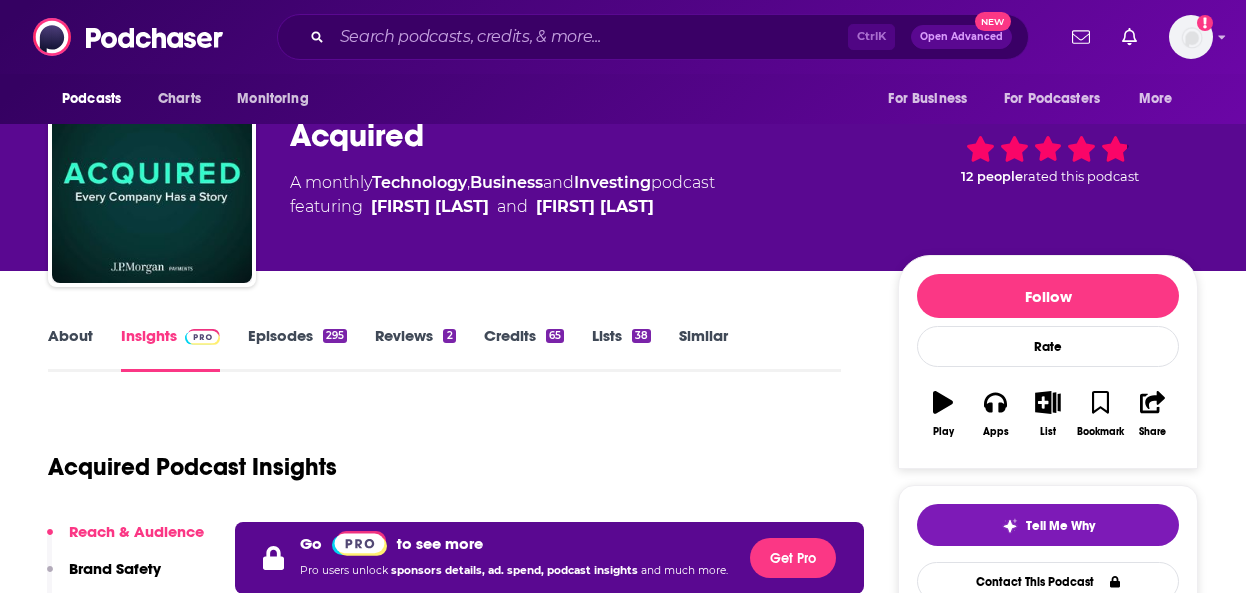 scroll, scrollTop: 58, scrollLeft: 0, axis: vertical 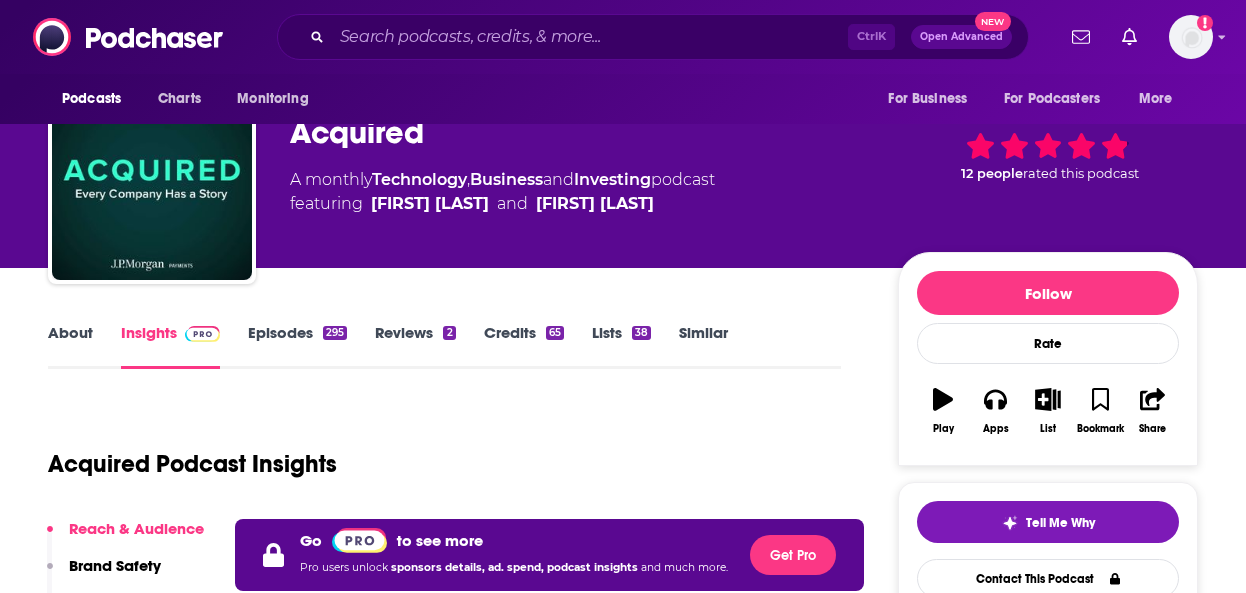 click on "About Insights Episodes 295 Reviews 2 Credits 65 Lists 38 Similar Acquired Podcast Insights Reach & Audience Brand Safety Social Contacts Charts Sponsors Get Pro Go to see more Pro users unlock sponsors details, ad. spend, podcast insights and much more. Get Pro Reach How popular is Acquired? How big is Acquired's audience? Understand Acquired's listener stats & popularity with Podchaser Pro. Get Pro to view reach insights for this podcast. Learn more Get Pro Audience Demographics Where are Acquired's listeners located? How much do they make? See audience demographics with Podchaser Pro. Get Pro to view audience demographics for this podcast. Learn more Get Pro Brand Safety & Suitability Does Acquired contain explicit material? Is it suitable for kids or only some audiences? See brand safety information with Podchaser Pro. Get Pro to view brand safety scores for this podcast. Learn more Get Pro Socials Learn more Get Pro Contact Information Learn more" at bounding box center (623, 2482) 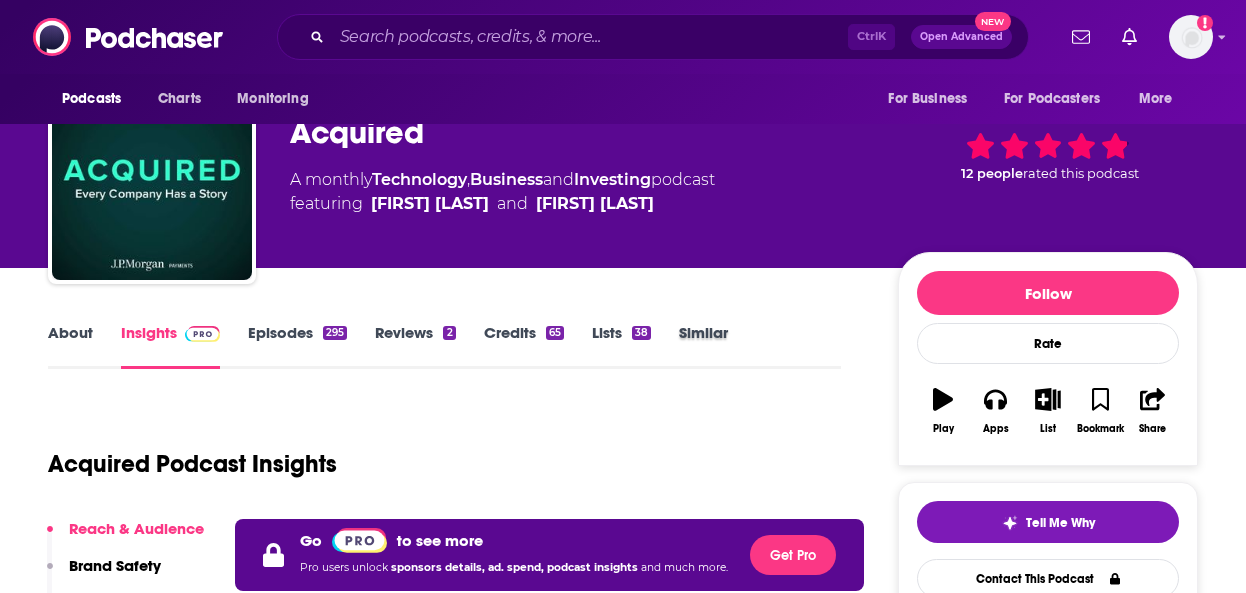 click on "Similar" at bounding box center (717, 346) 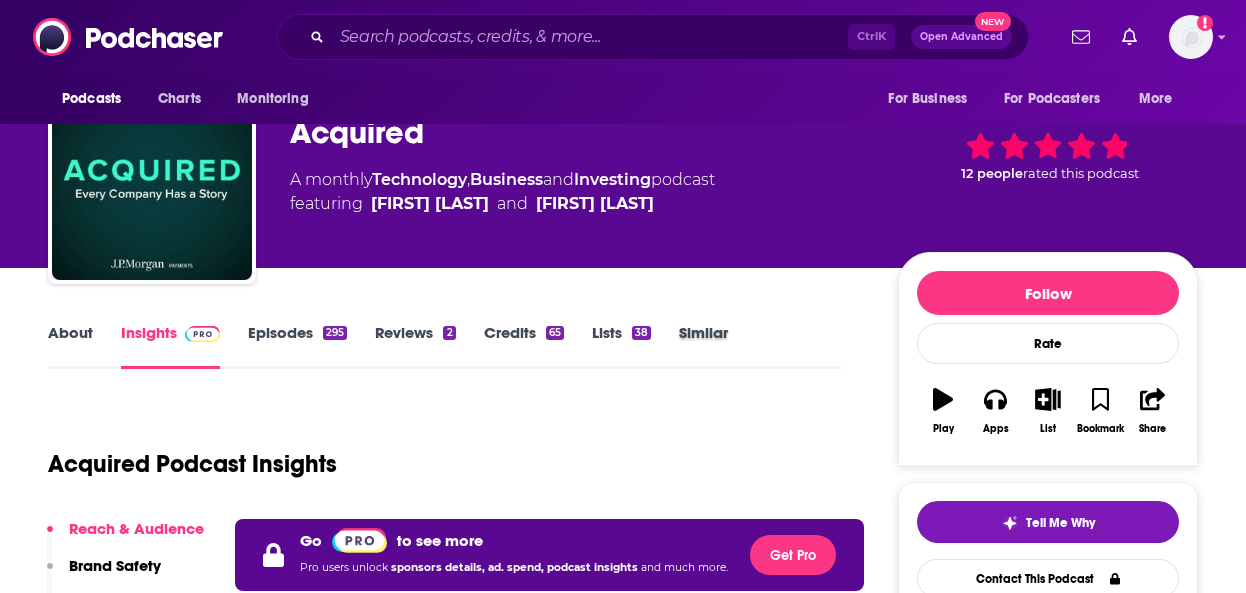 click on "Similar" at bounding box center (717, 346) 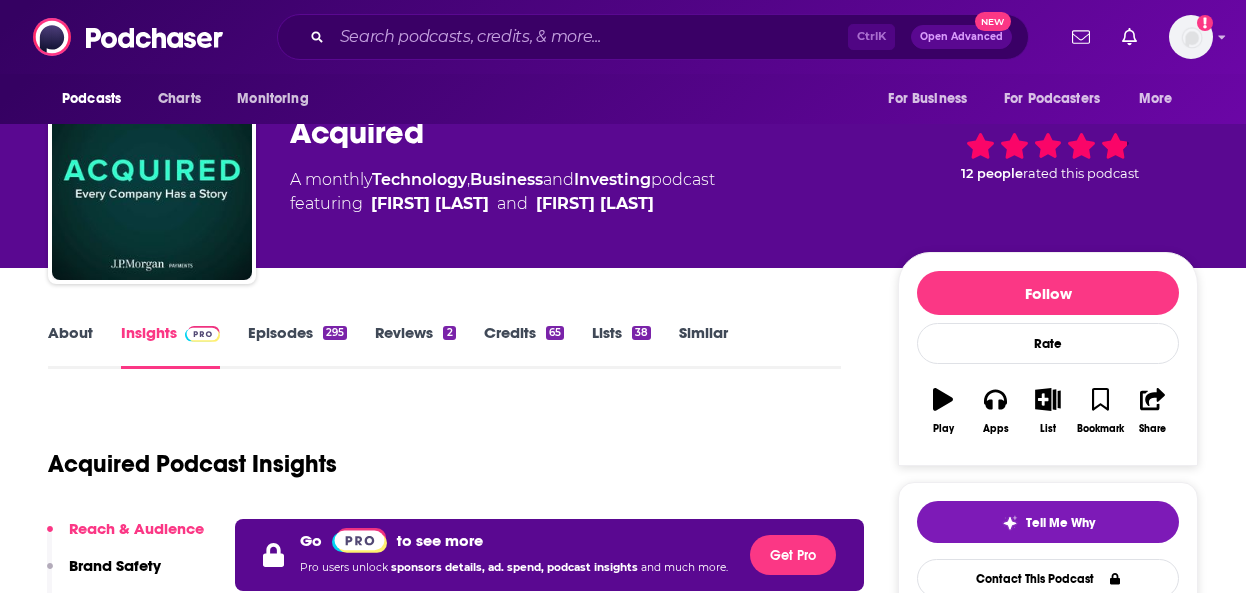 click on "About Insights Episodes 295 Reviews 2 Credits 65 Lists 38 Similar Acquired Podcast Insights Reach & Audience Brand Safety Social Contacts Charts Sponsors Get Pro Go to see more Pro users unlock sponsors details, ad. spend, podcast insights and much more. Get Pro Reach How popular is Acquired? How big is Acquired's audience? Understand Acquired's listener stats & popularity with Podchaser Pro. Get Pro to view reach insights for this podcast. Learn more Get Pro Audience Demographics Where are Acquired's listeners located? How much do they make? See audience demographics with Podchaser Pro. Get Pro to view audience demographics for this podcast. Learn more Get Pro Brand Safety & Suitability Does Acquired contain explicit material? Is it suitable for kids or only some audiences? See brand safety information with Podchaser Pro. Get Pro to view brand safety scores for this podcast. Learn more Get Pro Socials Learn more Get Pro Contact Information Learn more" at bounding box center (623, 2482) 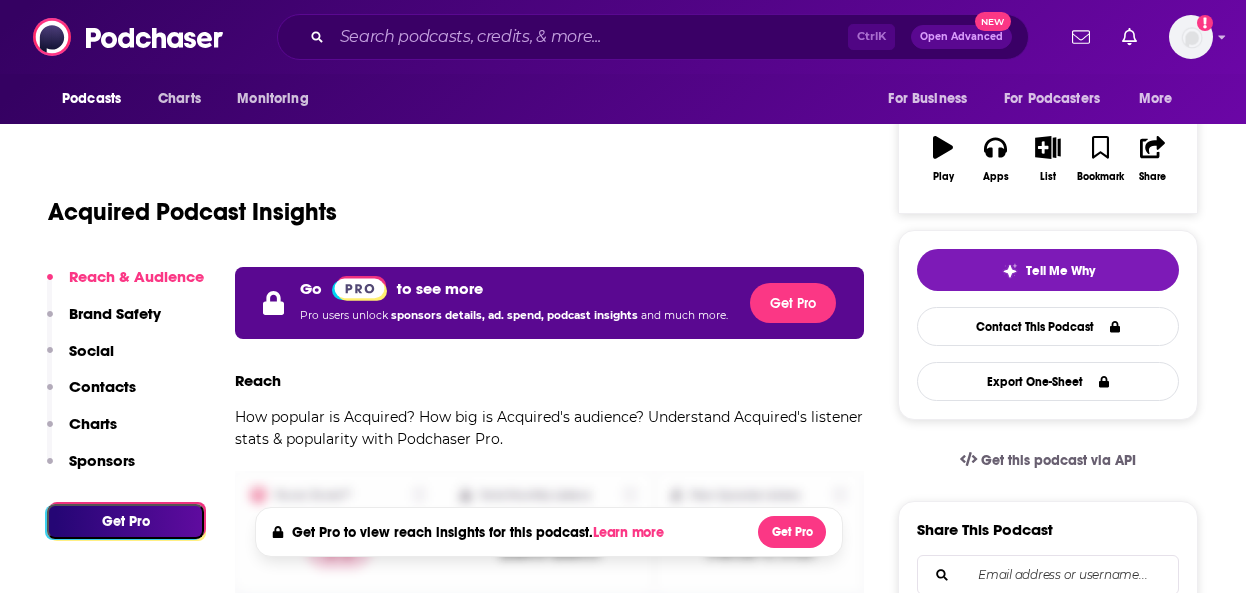 scroll, scrollTop: 0, scrollLeft: 0, axis: both 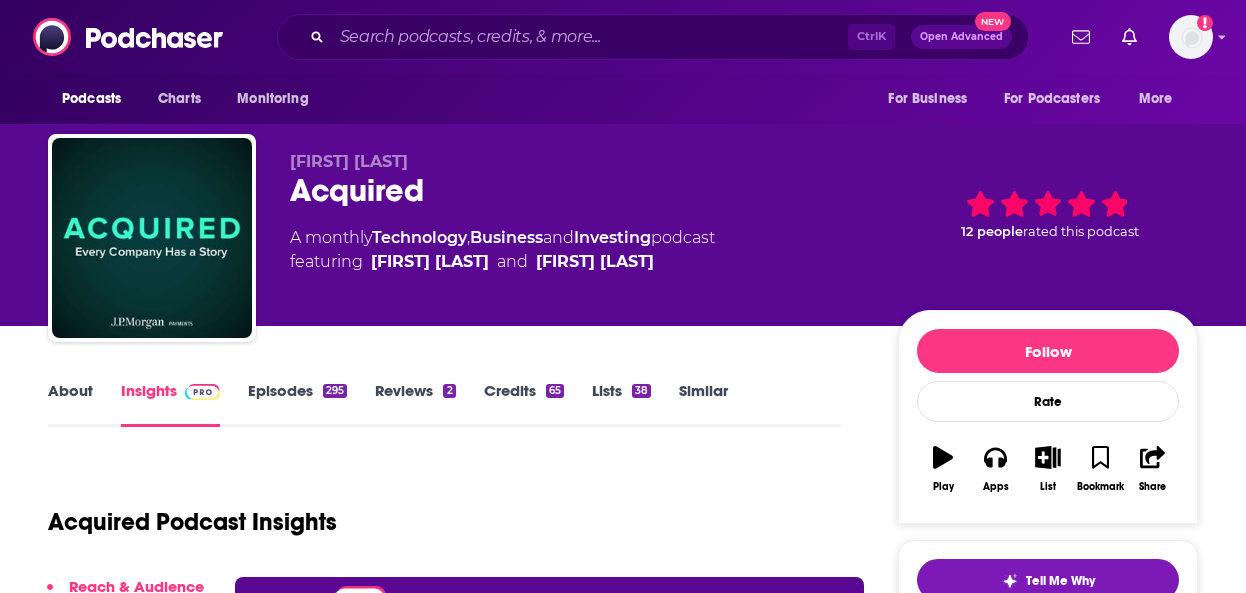 click on "About Insights Episodes 295 Reviews 2 Credits 65 Lists 38 Similar Acquired Podcast Insights Reach & Audience Brand Safety Social Contacts Charts Sponsors Get Pro Go to see more Pro users unlock sponsors details, ad. spend, podcast insights and much more. Get Pro Reach How popular is Acquired? How big is Acquired's audience? Understand Acquired's listener stats & popularity with Podchaser Pro. Get Pro to view reach insights for this podcast. Learn more Get Pro Audience Demographics Where are Acquired's listeners located? How much do they make? See audience demographics with Podchaser Pro. Get Pro to view audience demographics for this podcast. Learn more Get Pro Brand Safety & Suitability Does Acquired contain explicit material? Is it suitable for kids or only some audiences? See brand safety information with Podchaser Pro. Get Pro to view brand safety scores for this podcast. Learn more Get Pro Socials Learn more Get Pro Contact Information Learn more" at bounding box center [623, 2540] 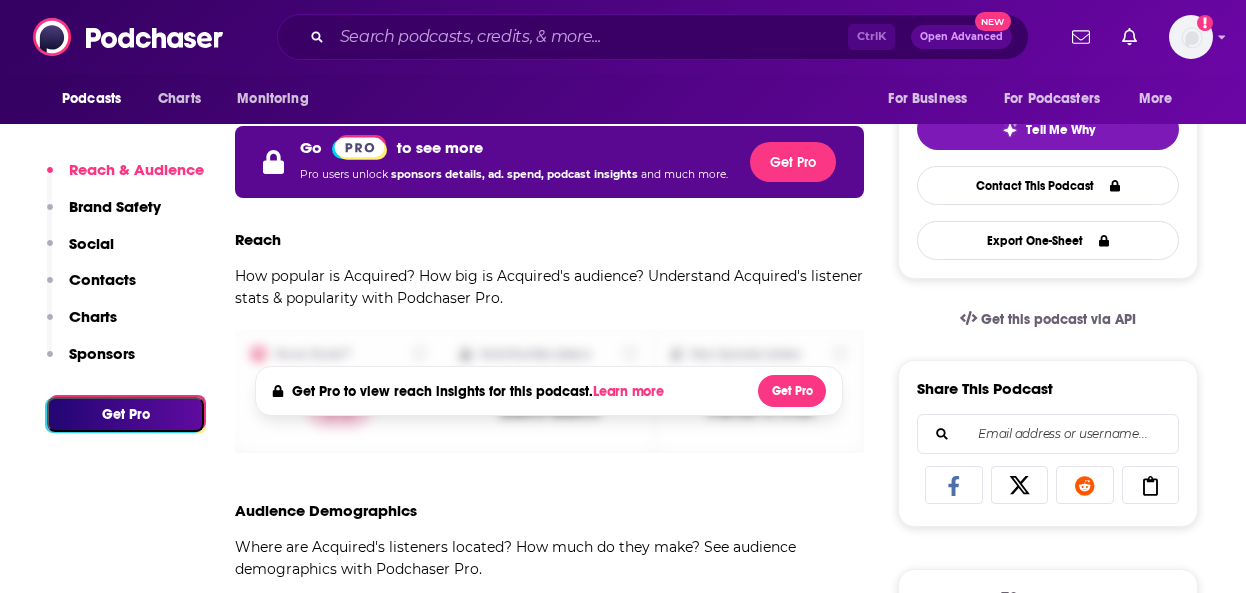 scroll, scrollTop: 0, scrollLeft: 0, axis: both 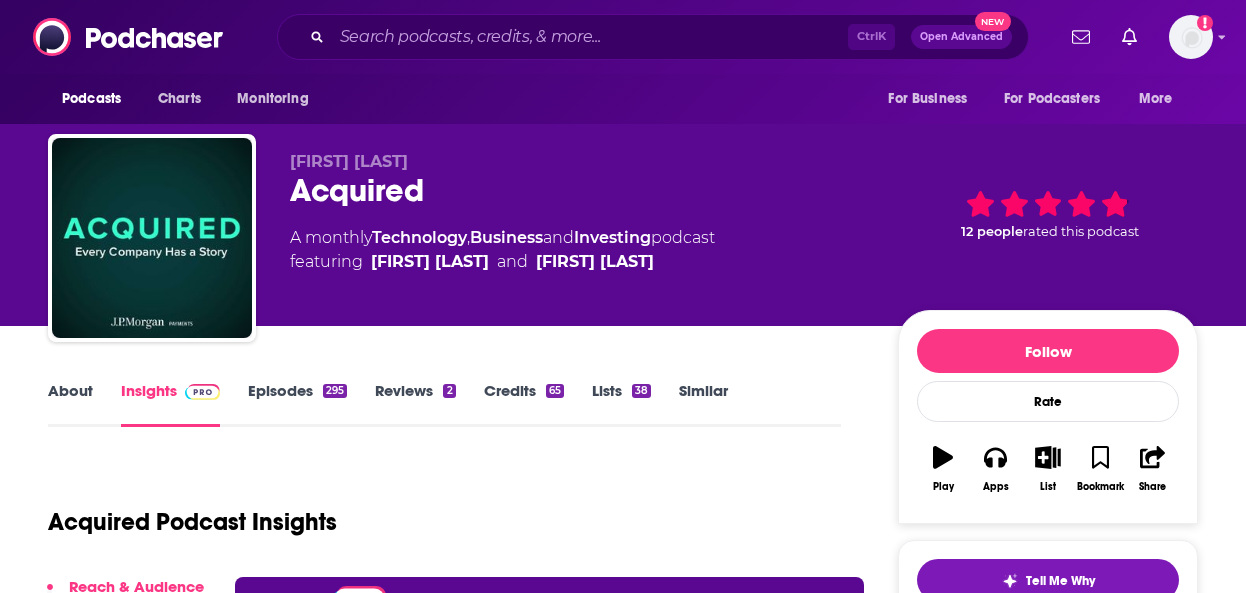 click on "[FIRST] [LAST] and [FIRST] [LAST] Acquired A monthly Technology , Business and Investing podcast featuring [FIRST] [LAST] and [FIRST] [LAST]" at bounding box center (578, 232) 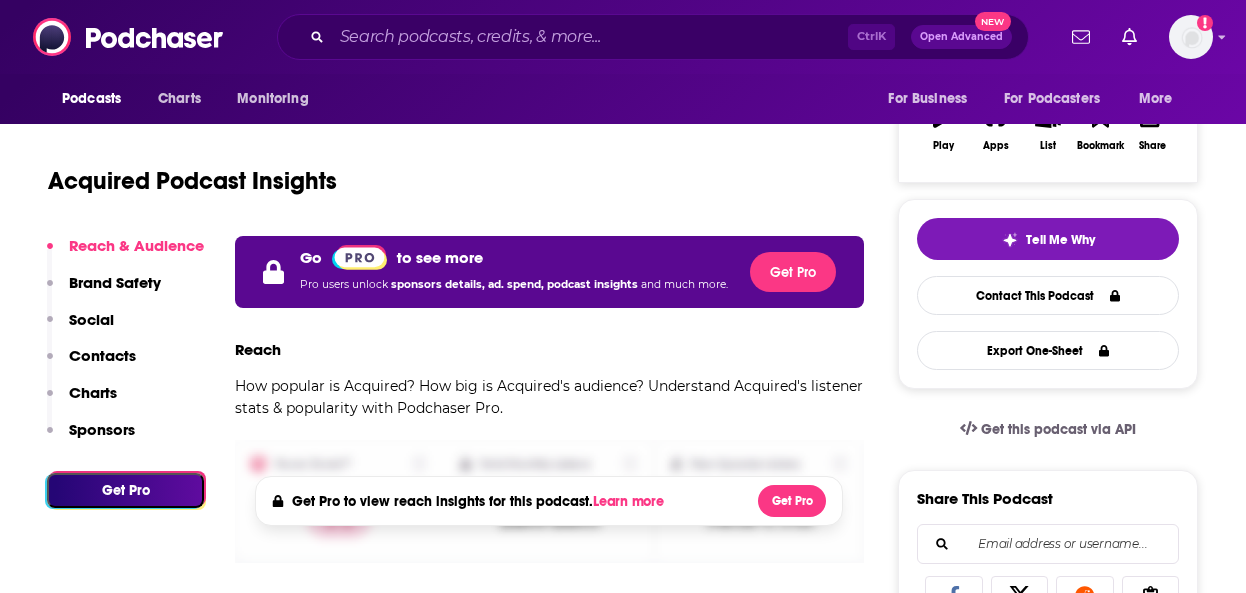 scroll, scrollTop: 0, scrollLeft: 0, axis: both 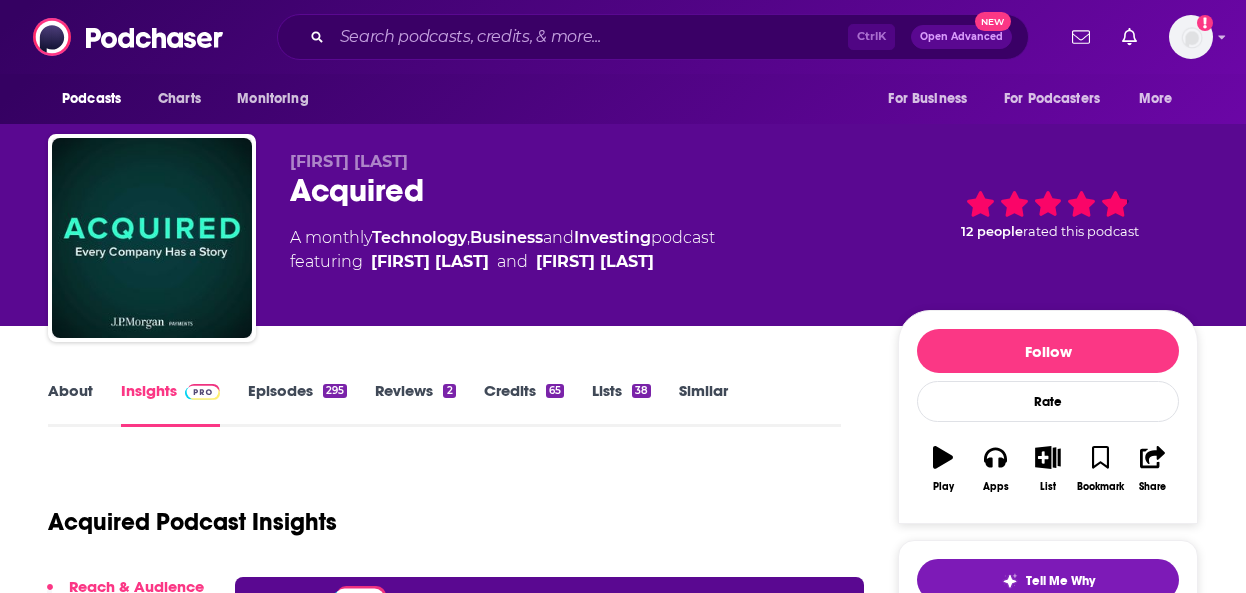 click on "About" at bounding box center [70, 404] 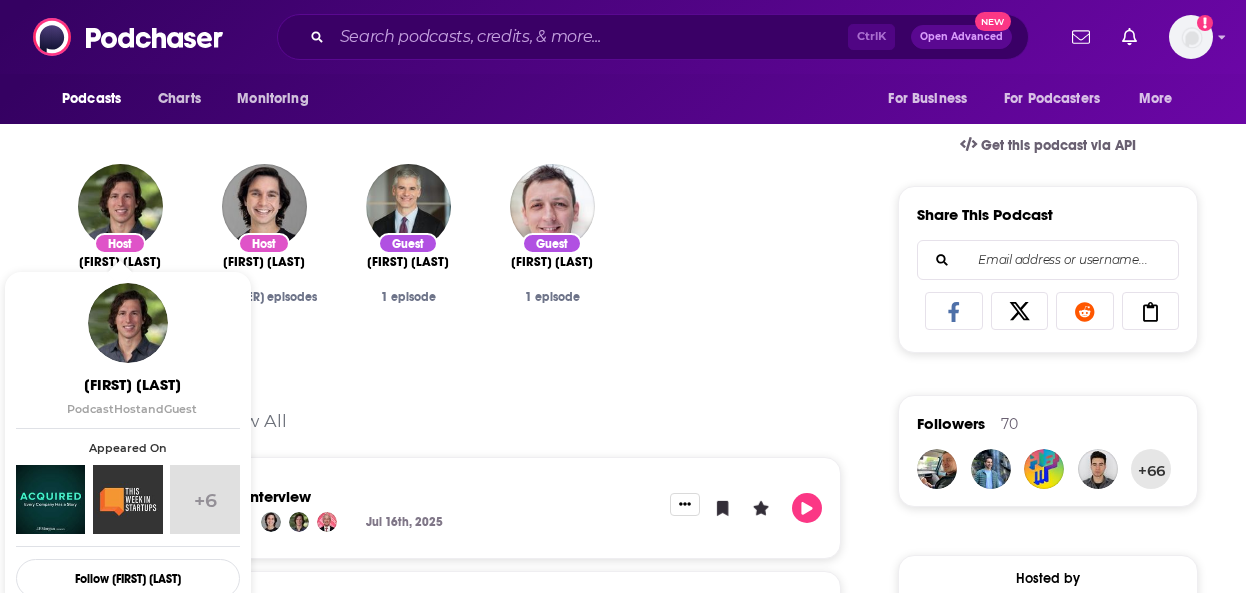 scroll, scrollTop: 629, scrollLeft: 0, axis: vertical 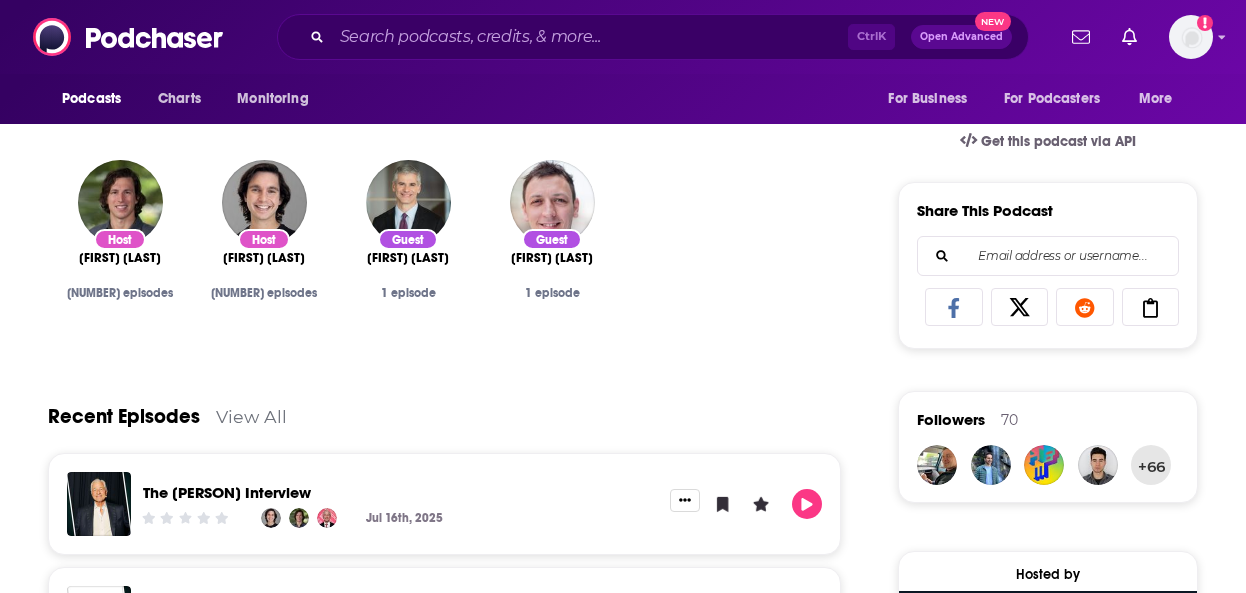 click on "Guest [PERSON] 1 episode" at bounding box center [408, 250] 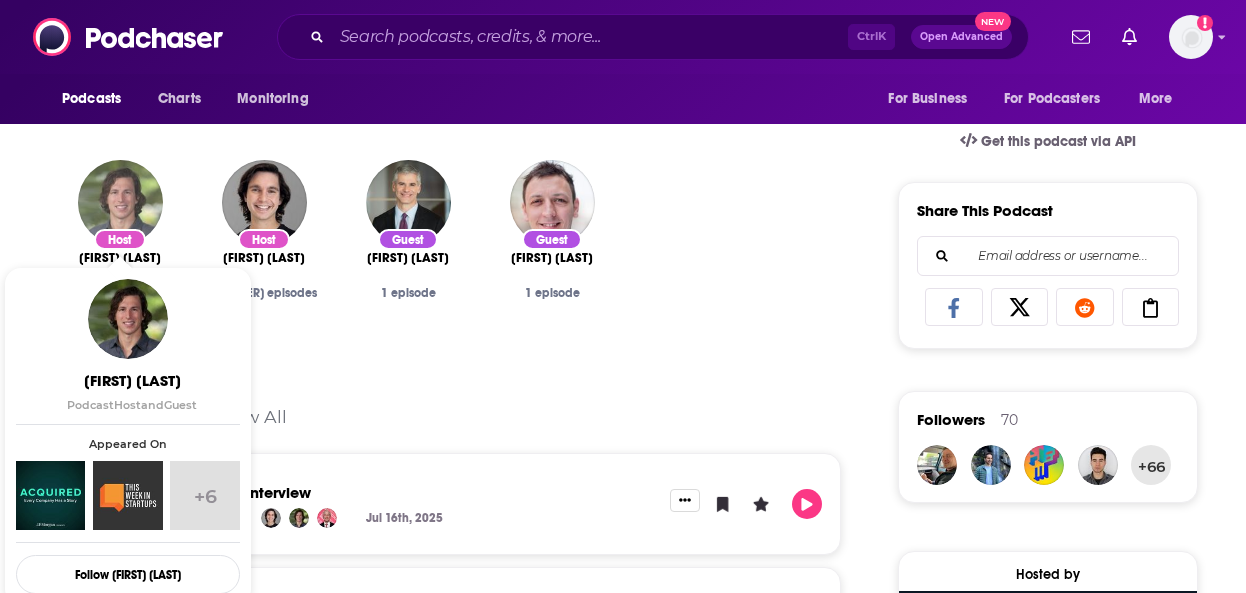click at bounding box center [120, 202] 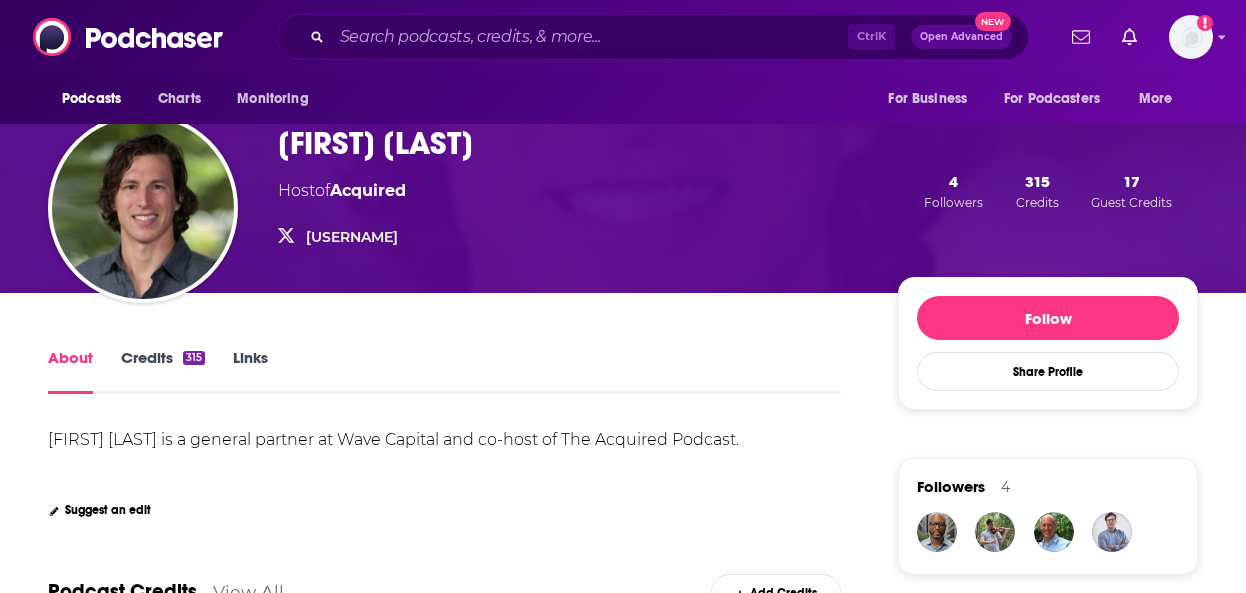 scroll, scrollTop: 164, scrollLeft: 0, axis: vertical 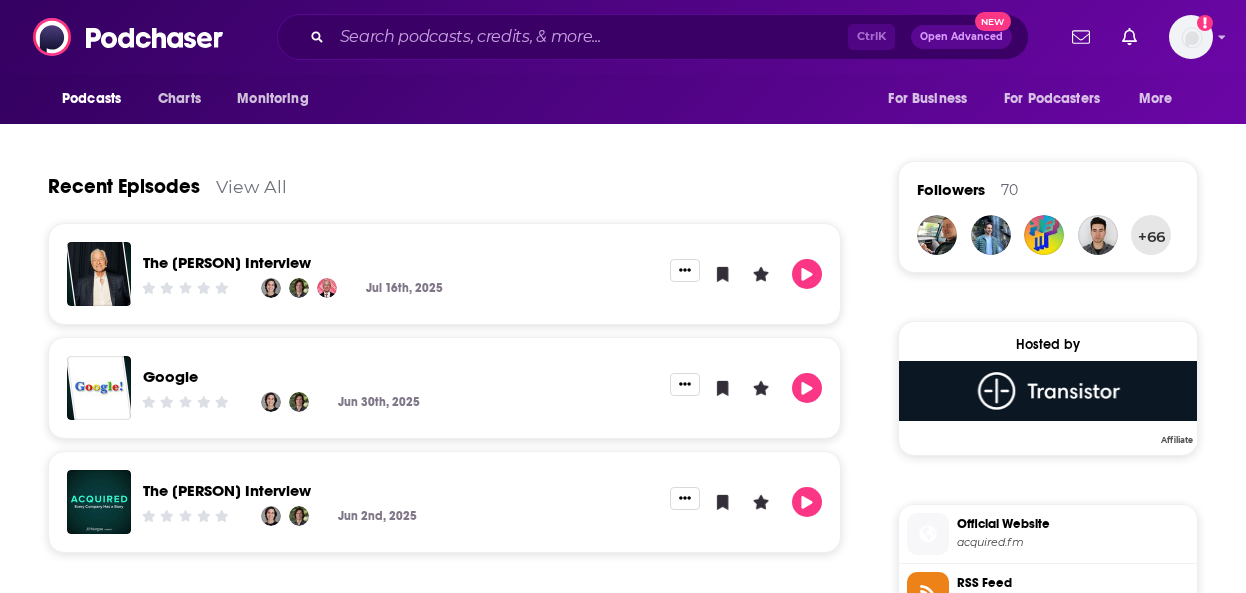 click on "Recent Episodes View All" at bounding box center (444, 174) 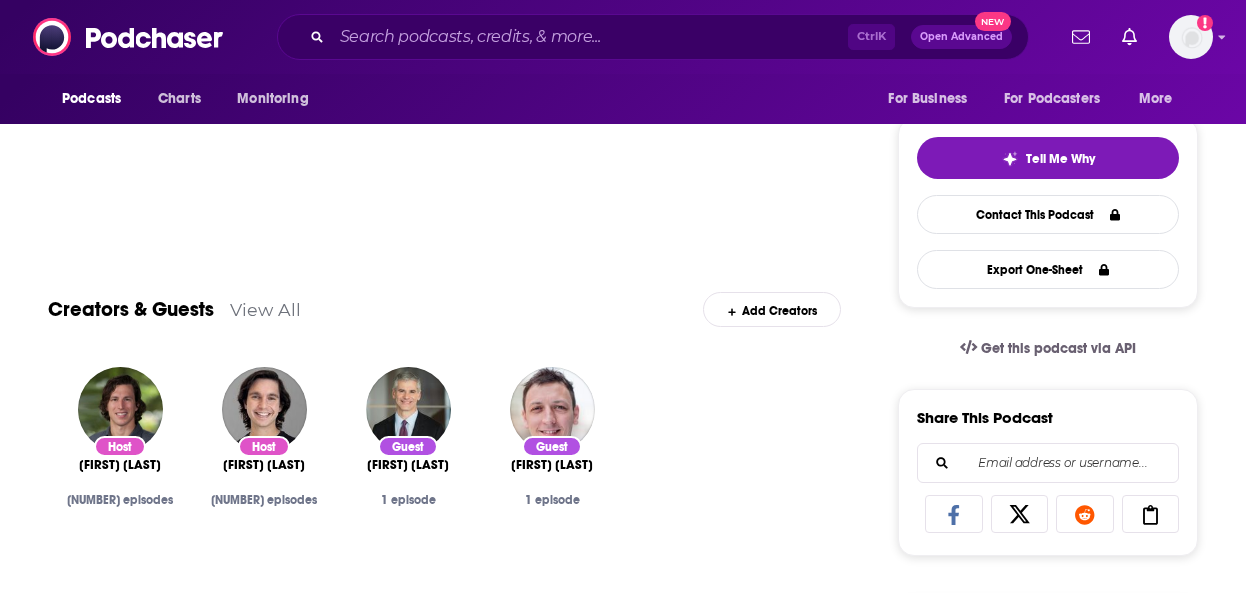 scroll, scrollTop: 0, scrollLeft: 0, axis: both 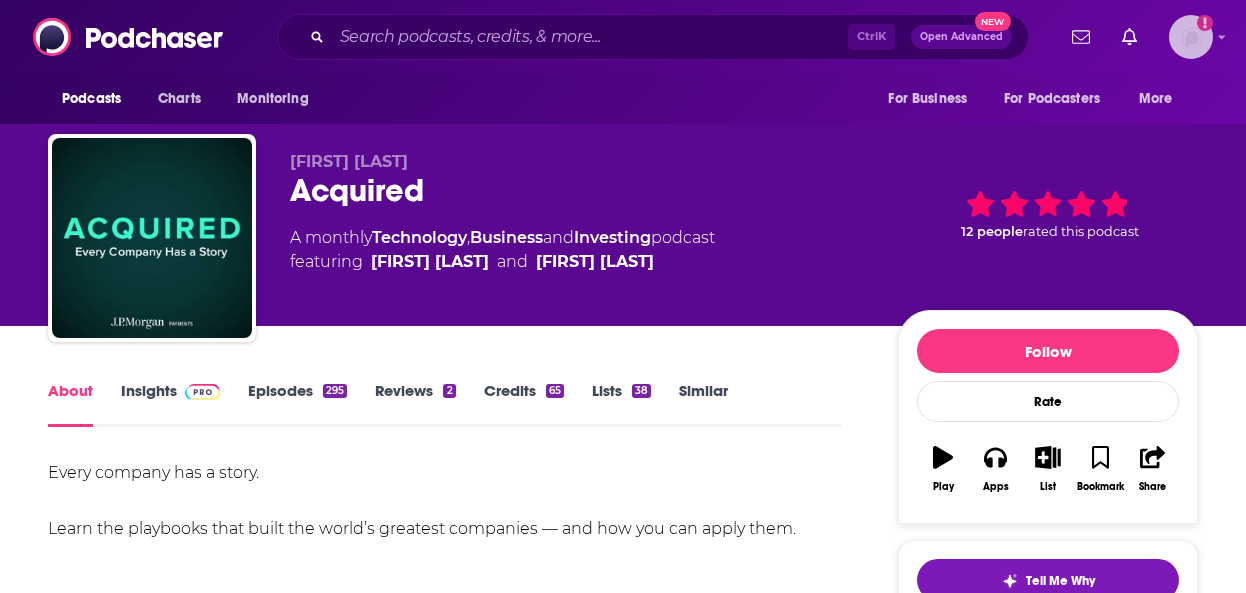 click at bounding box center [1191, 37] 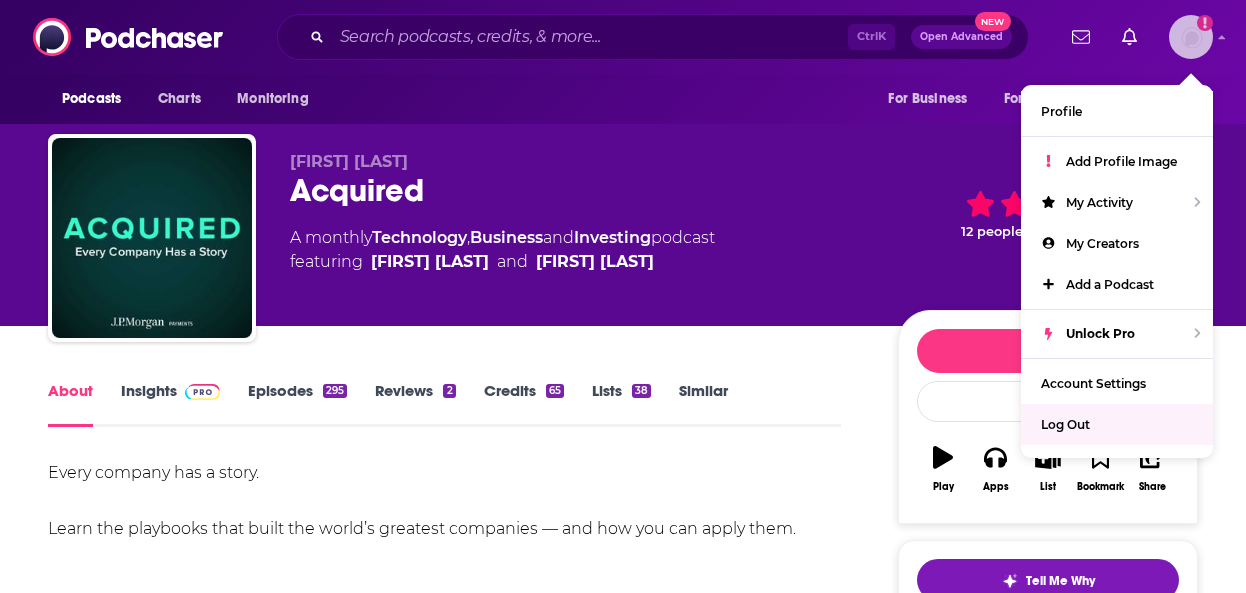 click on "Log Out" at bounding box center (1117, 424) 